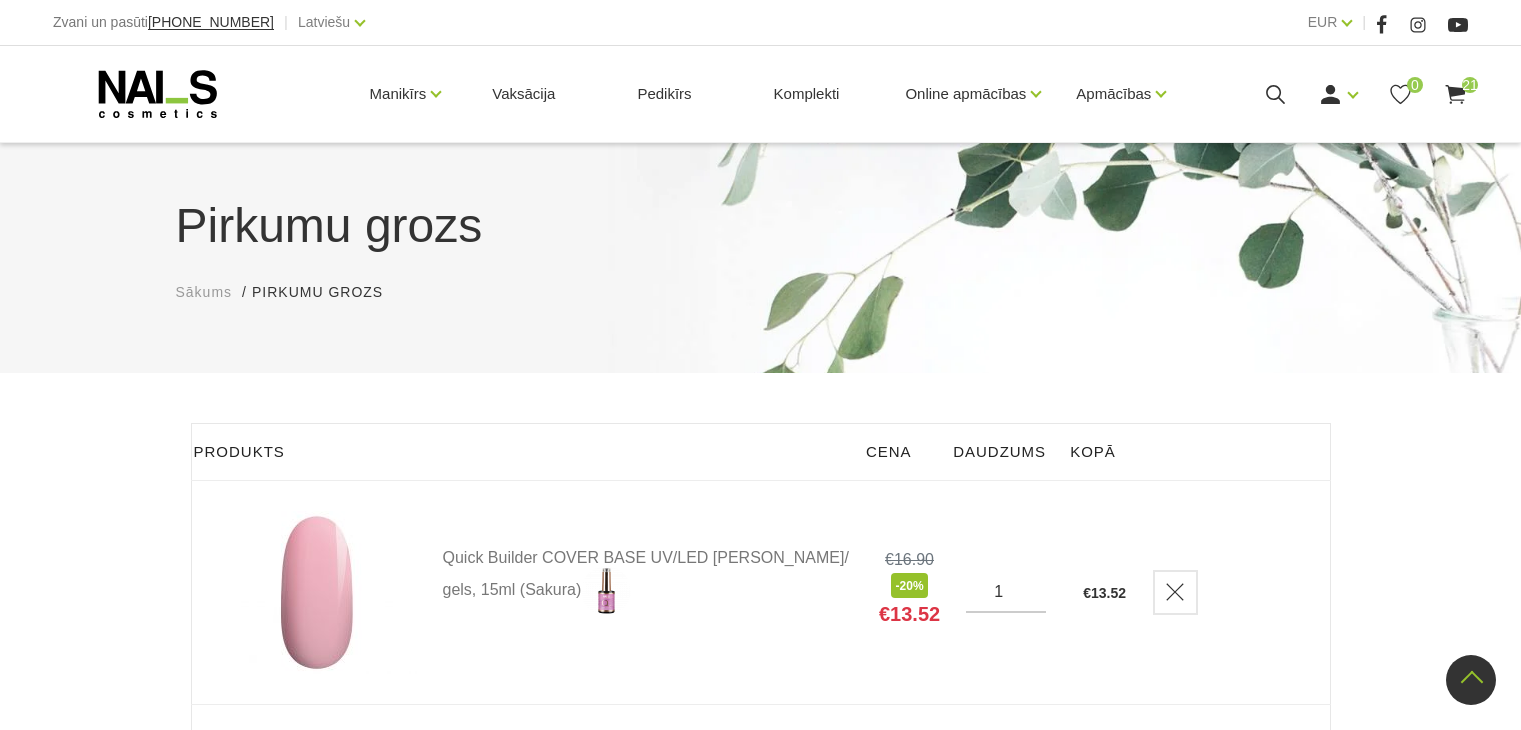 scroll, scrollTop: 4919, scrollLeft: 0, axis: vertical 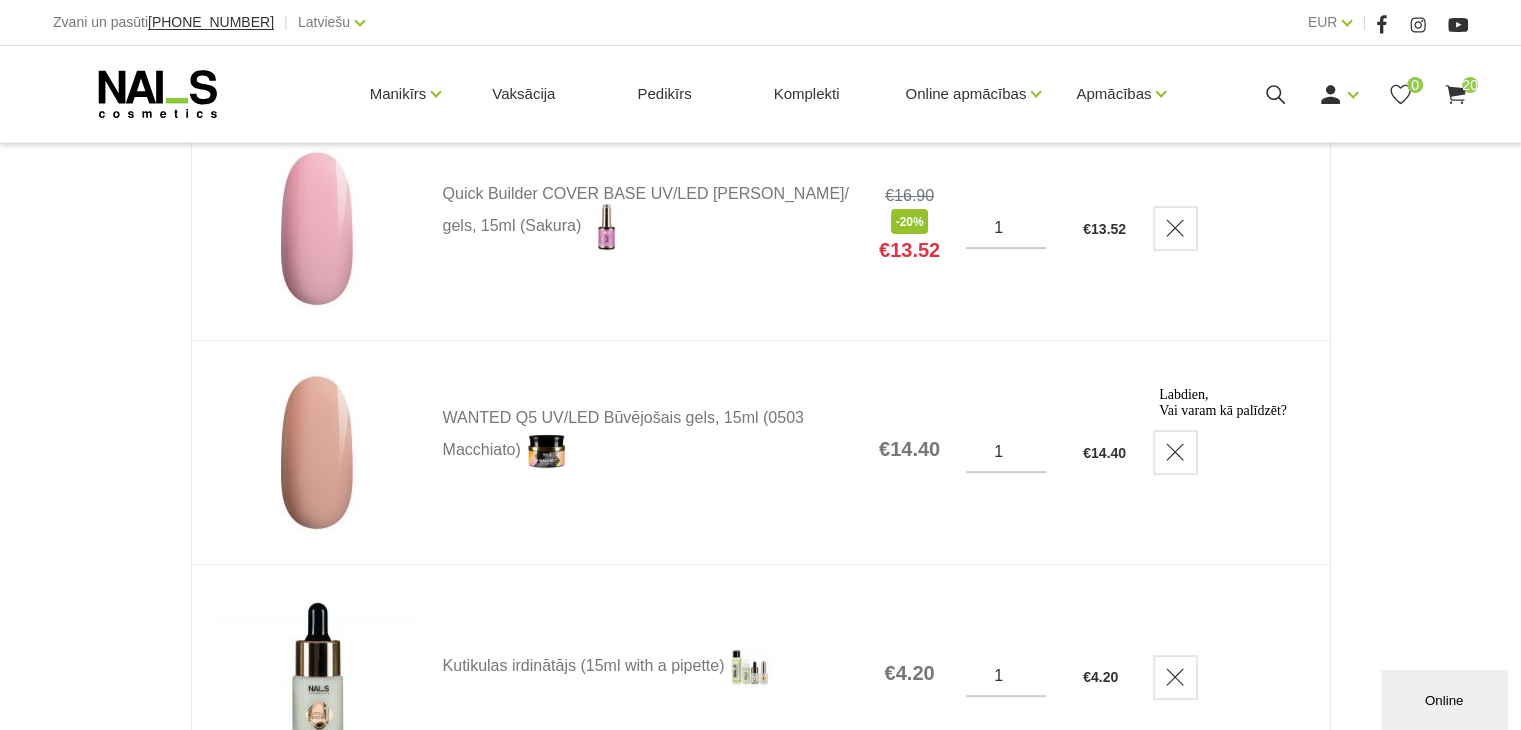 click on "Labdien, Vai varam kā palīdzēt?" at bounding box center [1339, 403] 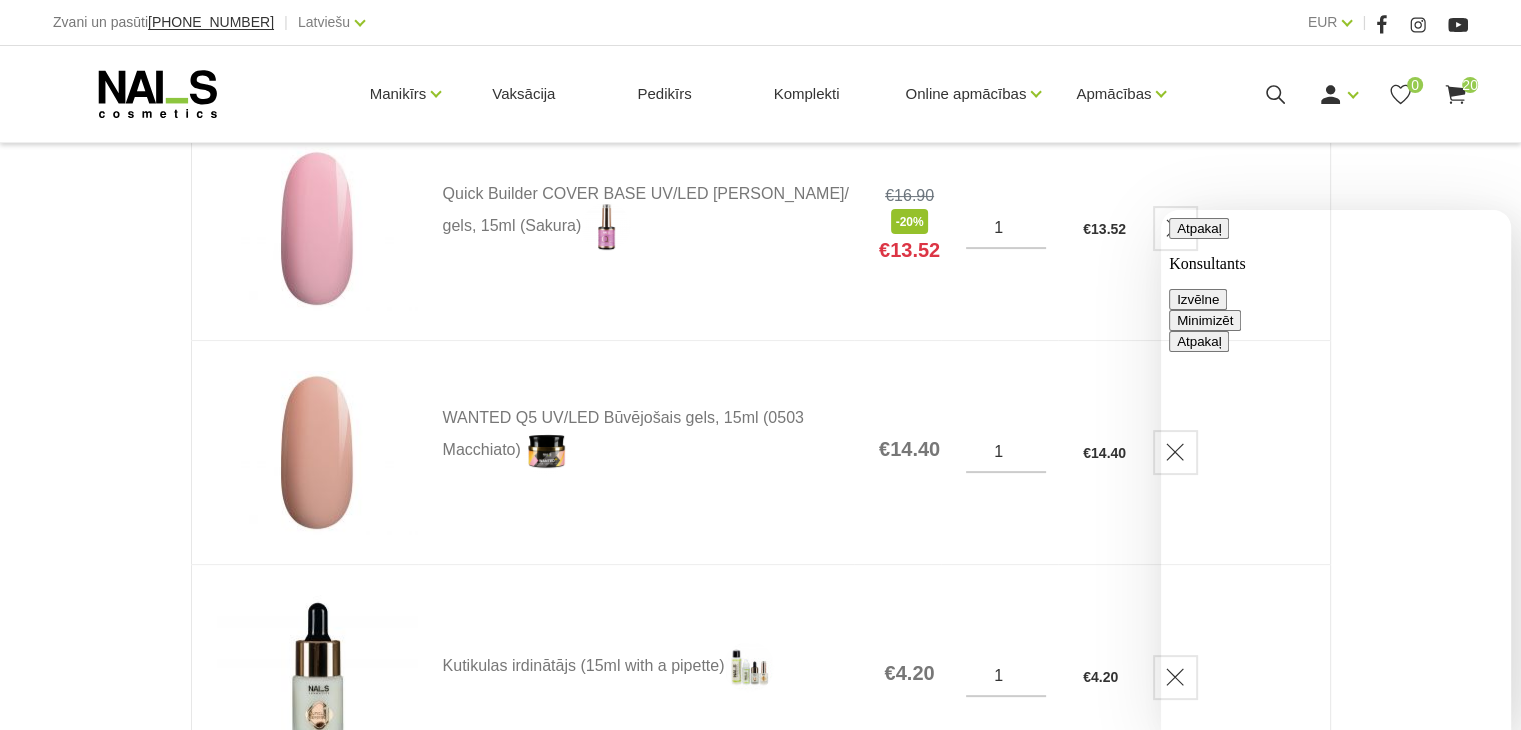 click on "Minimizēt" at bounding box center (1205, 320) 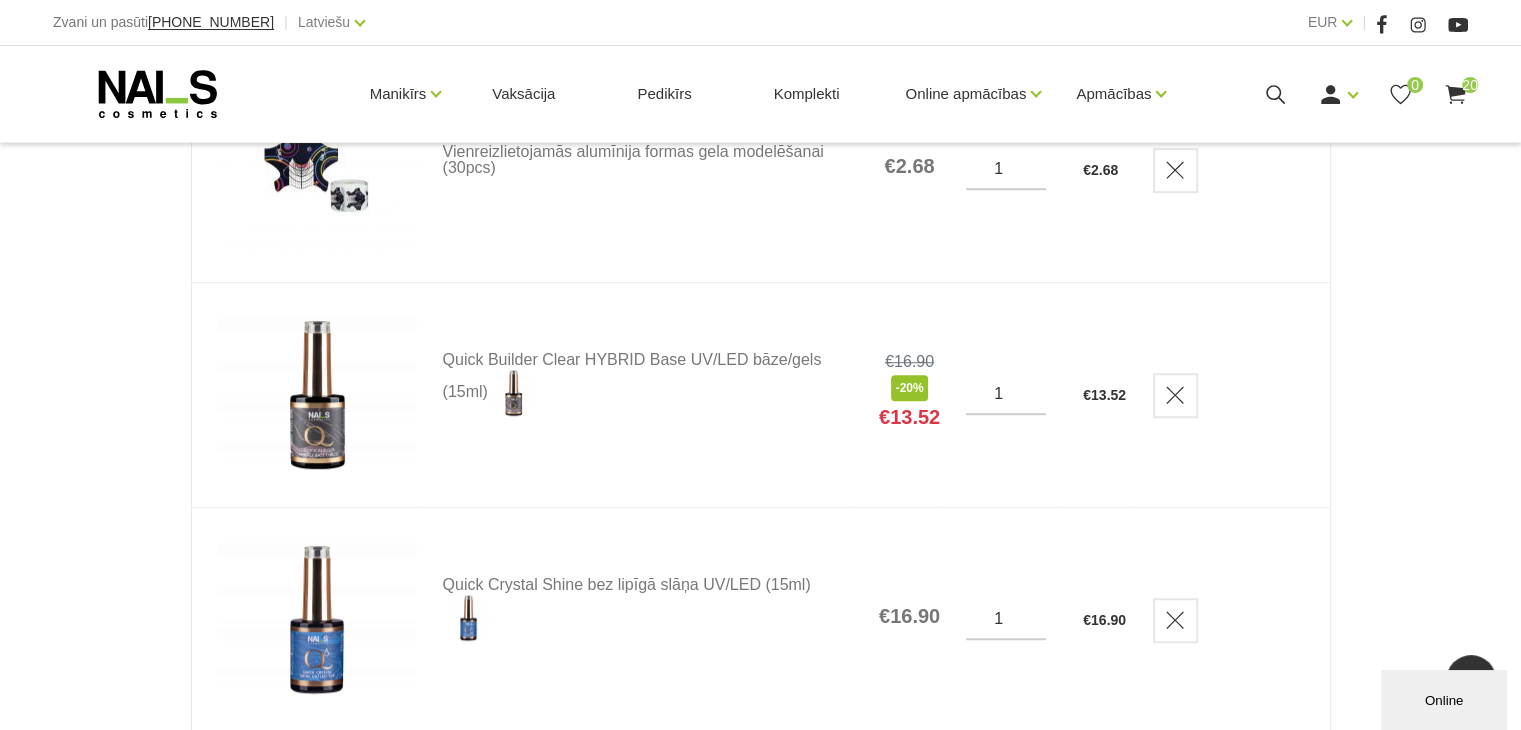 scroll, scrollTop: 1312, scrollLeft: 0, axis: vertical 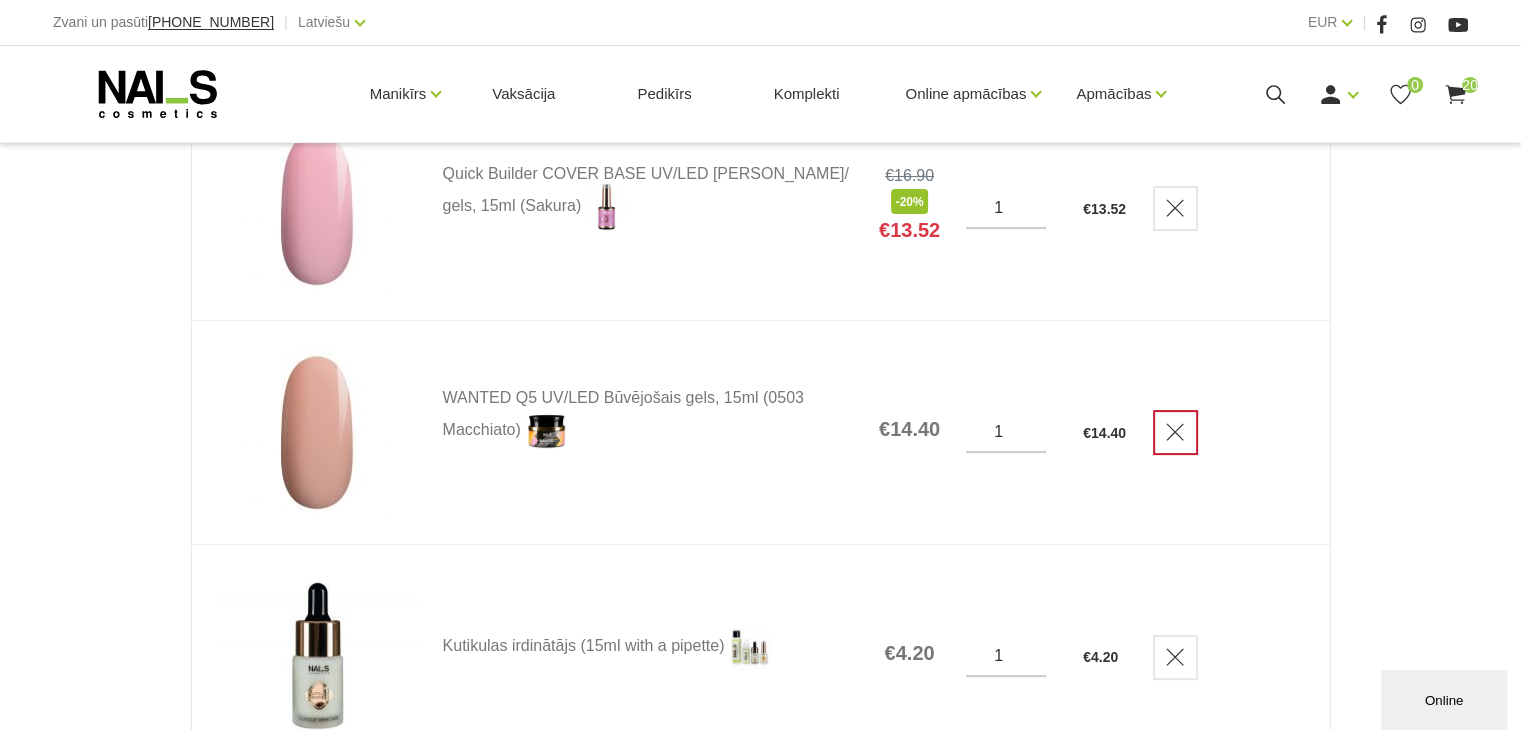 click at bounding box center (1175, 432) 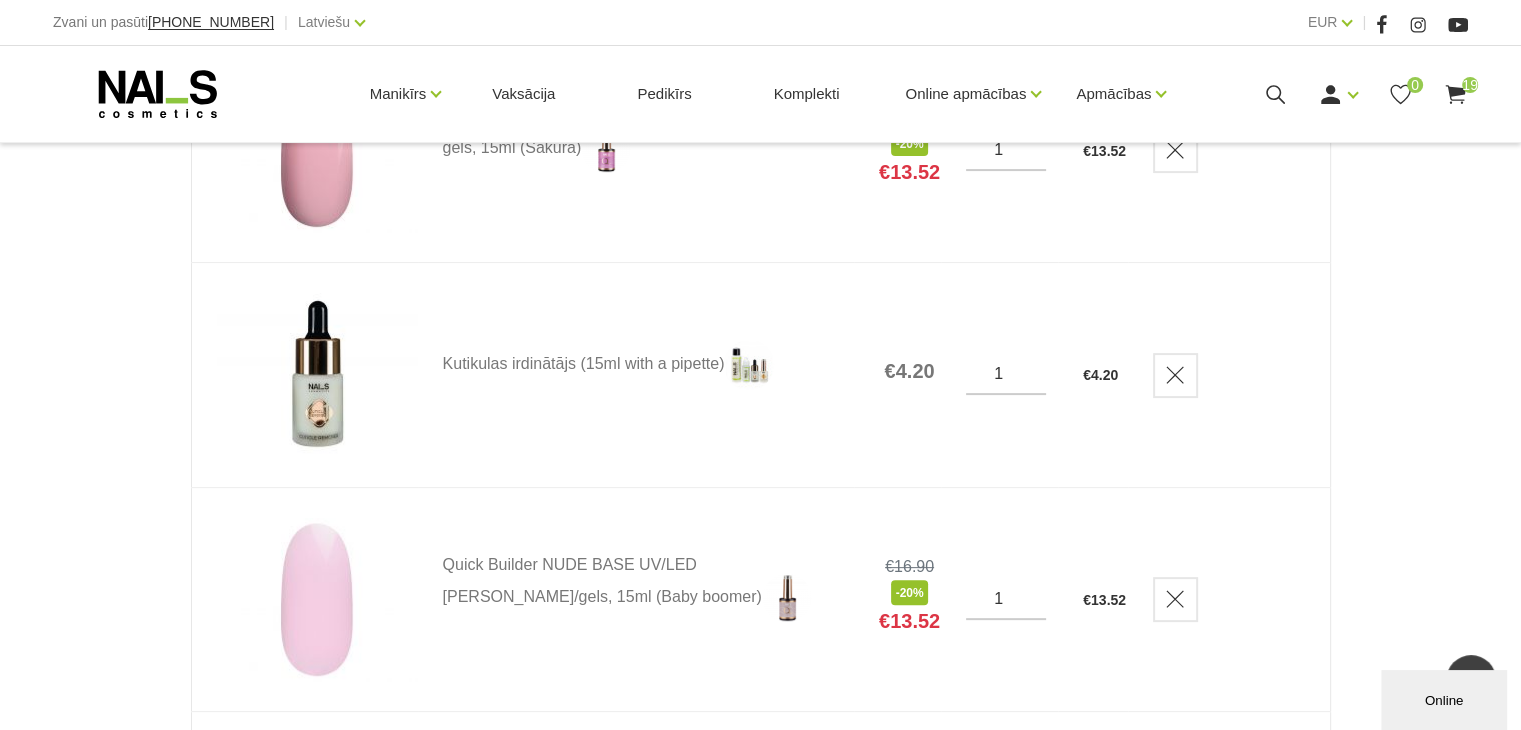 scroll, scrollTop: 279, scrollLeft: 0, axis: vertical 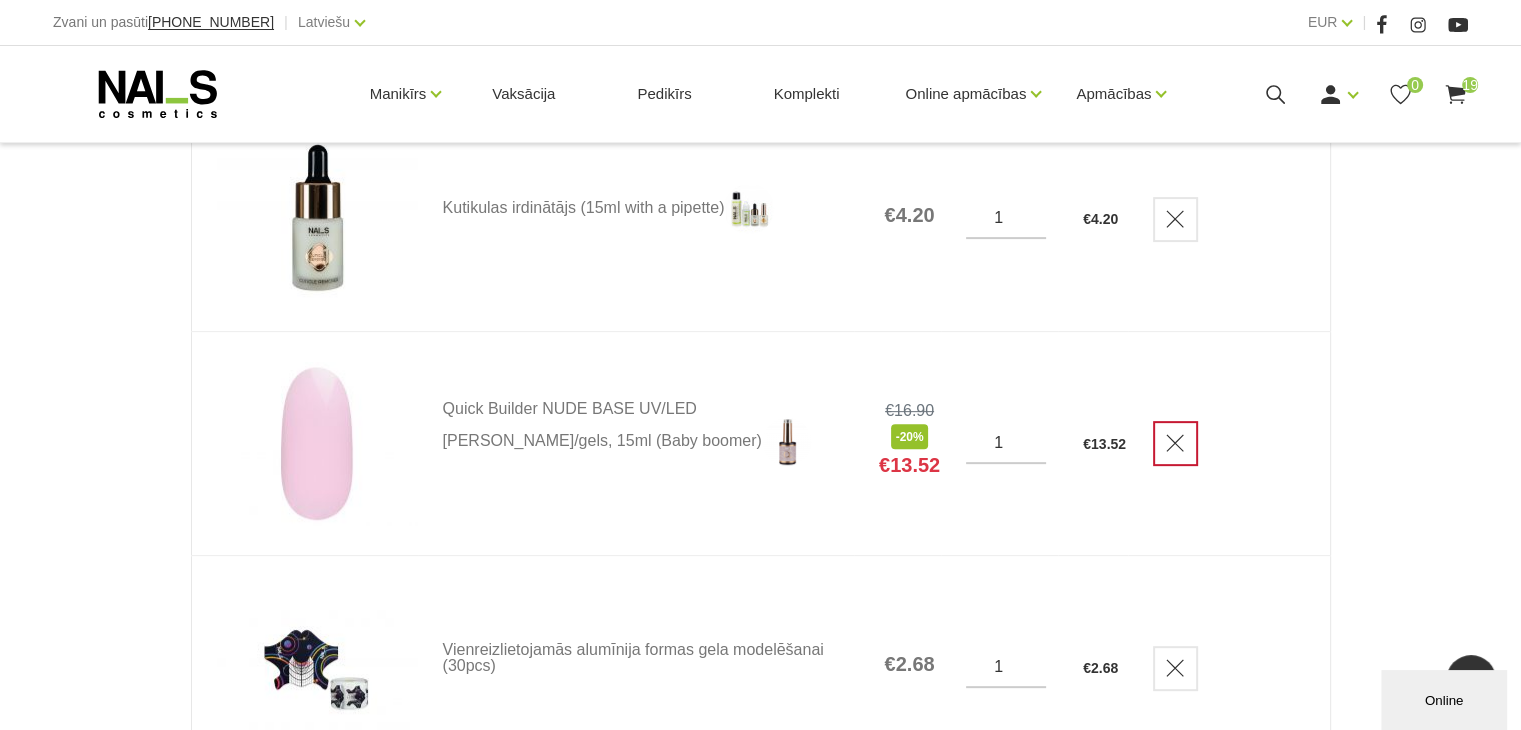 click 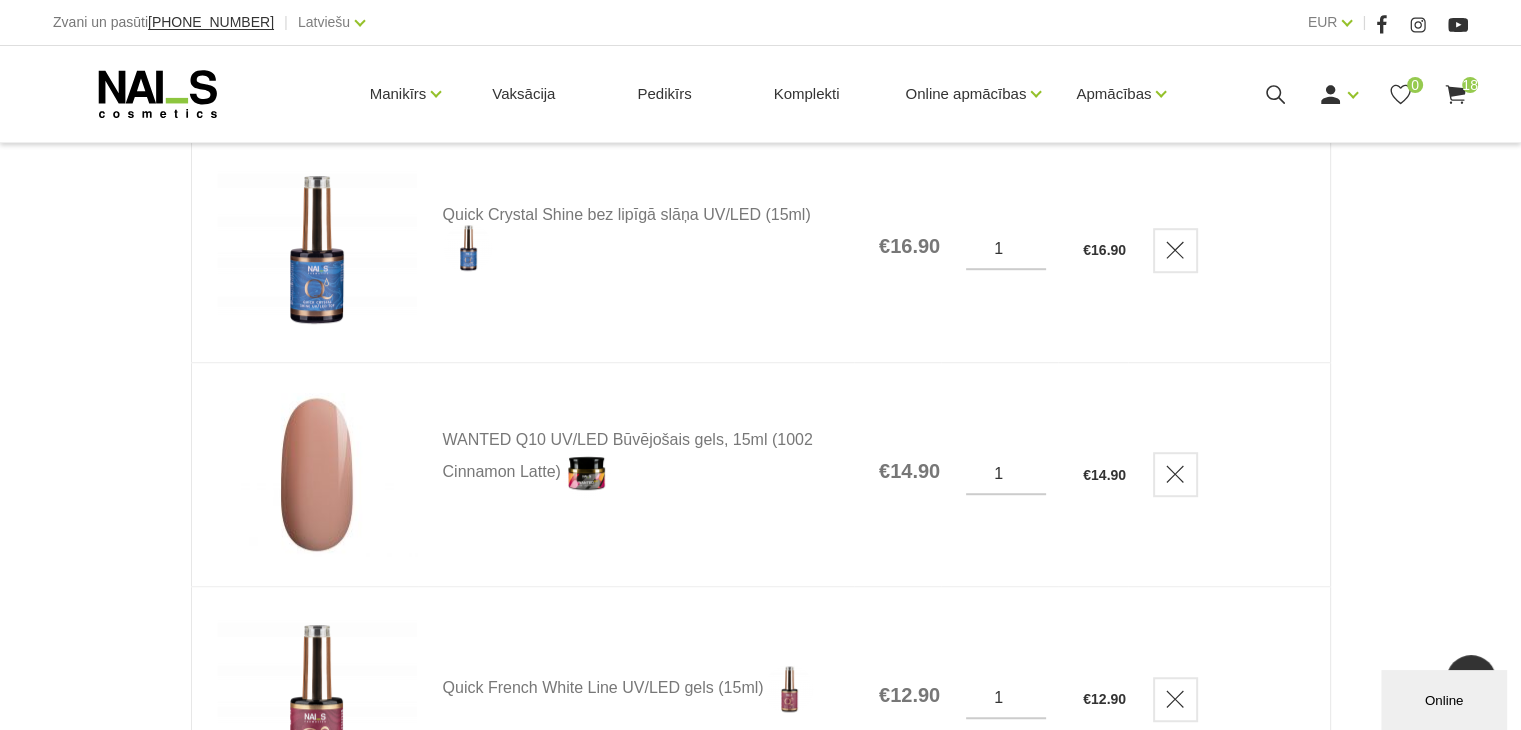 scroll, scrollTop: 1267, scrollLeft: 0, axis: vertical 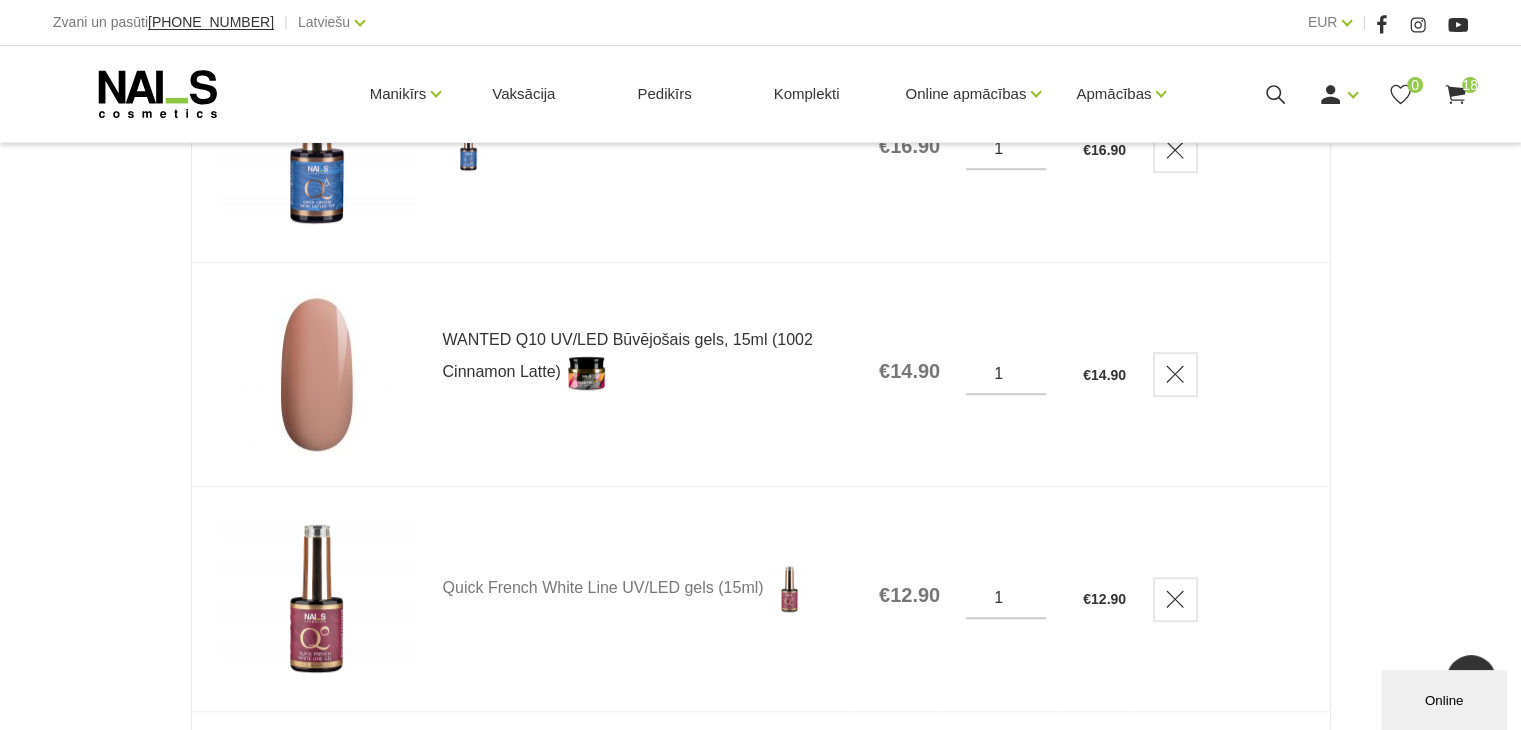 click on "WANTED Q10 UV/LED Būvējošais gels, 15ml (1002 Cinnamon Latte)" at bounding box center [648, 365] 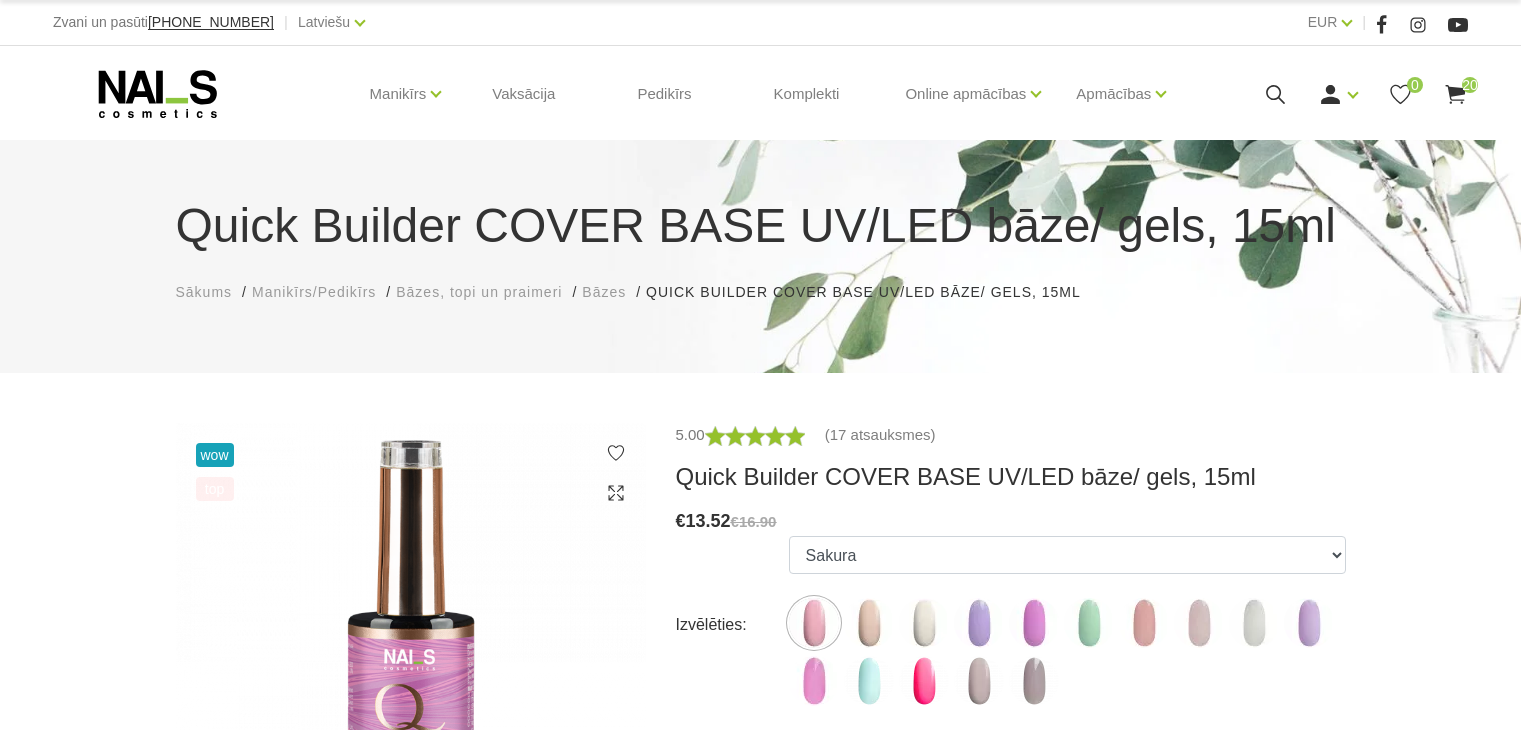 scroll, scrollTop: 0, scrollLeft: 0, axis: both 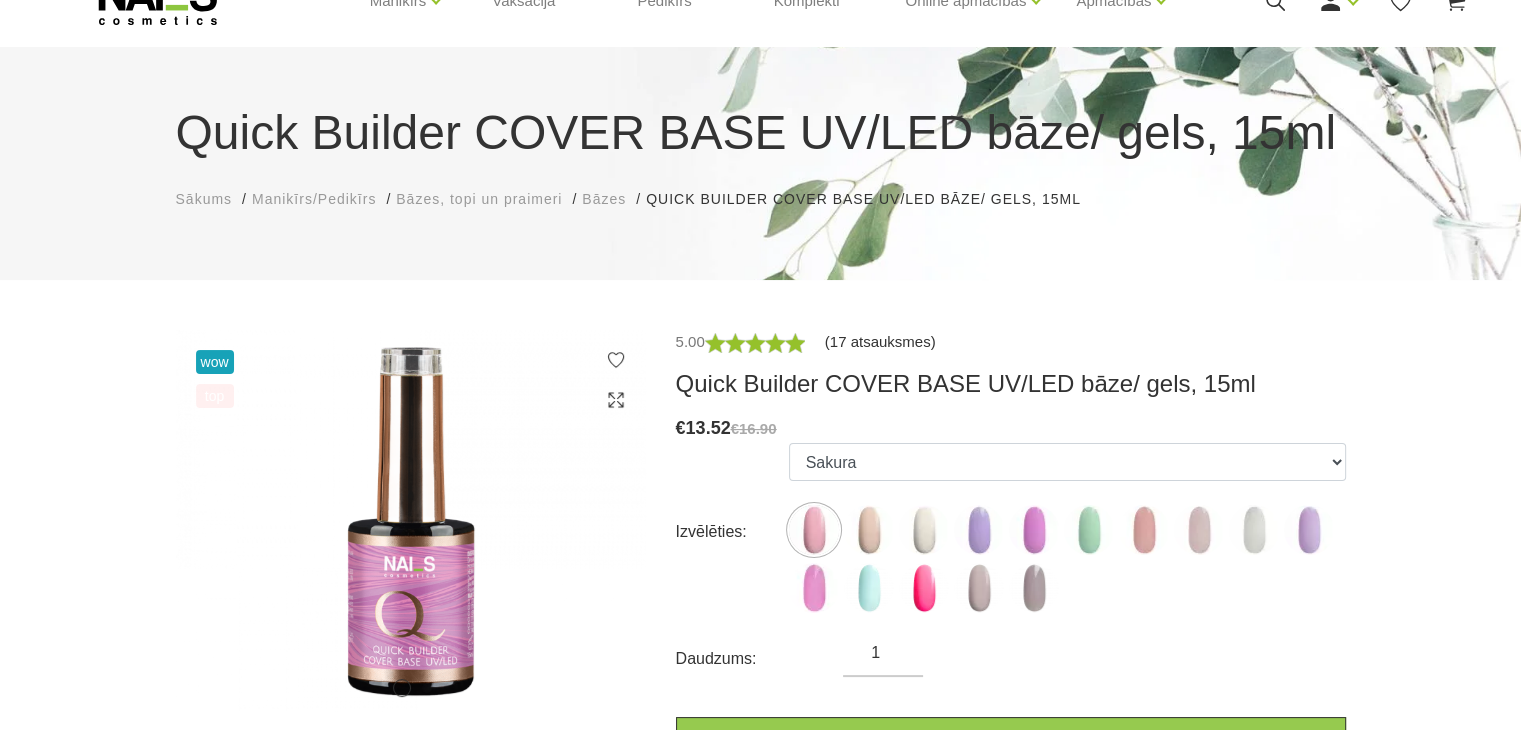 click on "(17 atsauksmes)" at bounding box center [880, 342] 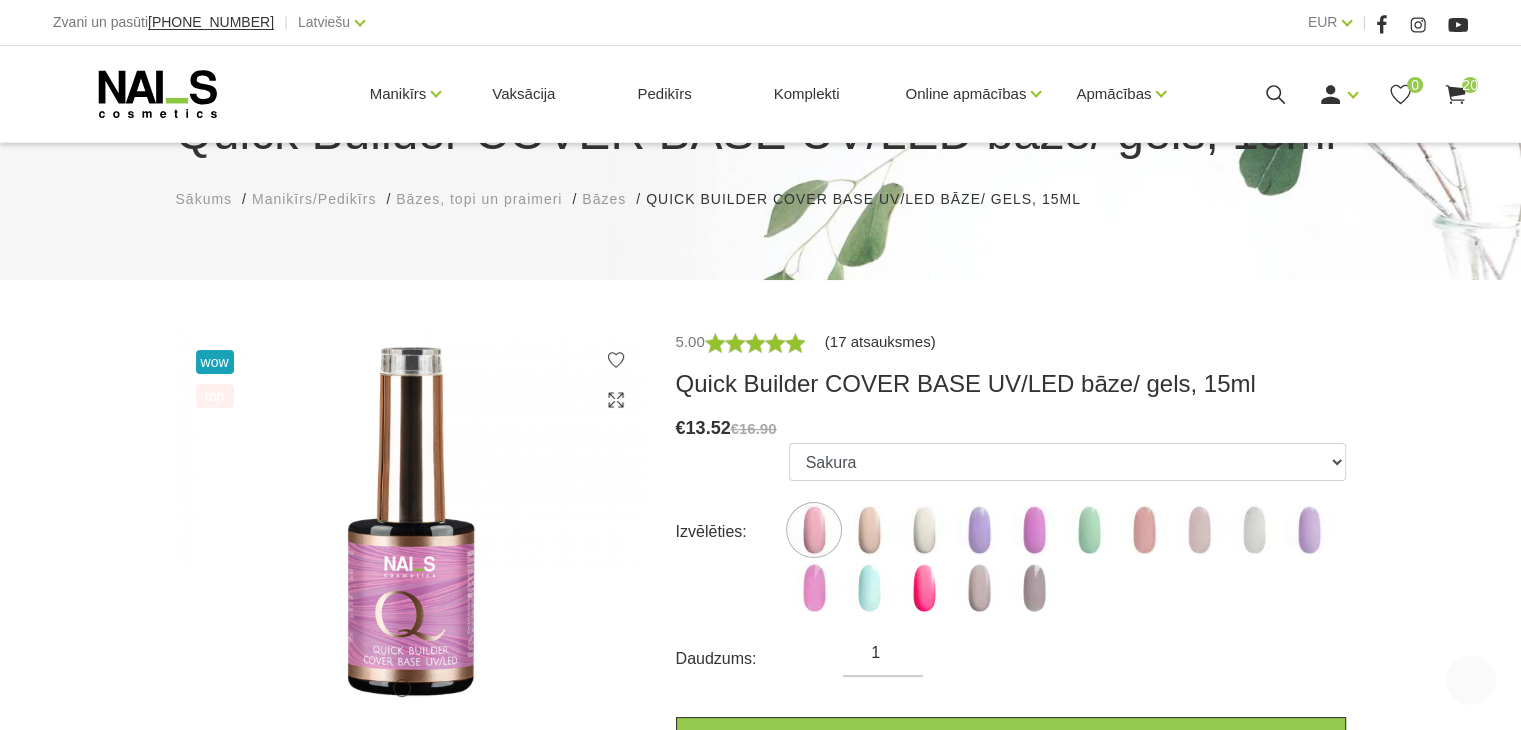 scroll, scrollTop: 423, scrollLeft: 0, axis: vertical 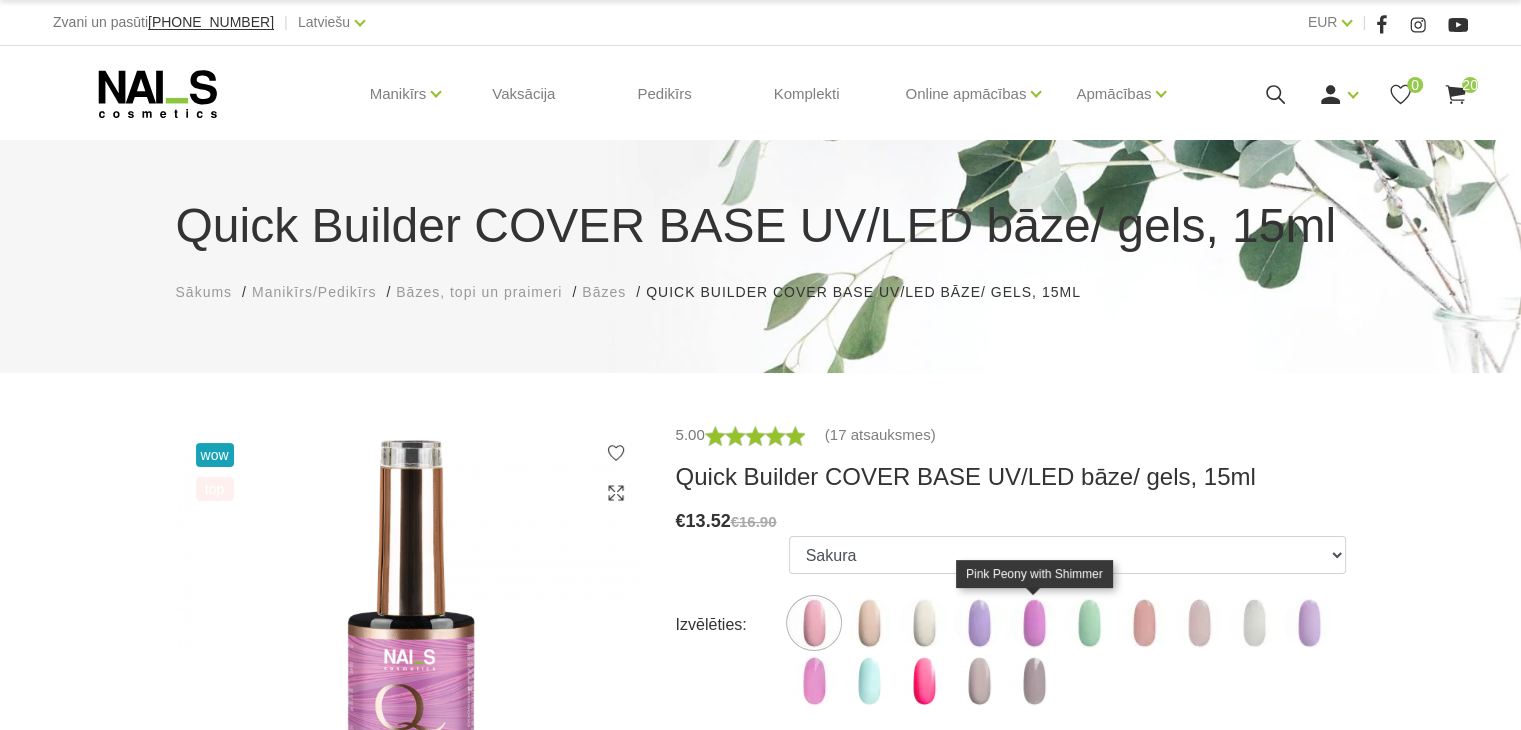 click at bounding box center [1034, 623] 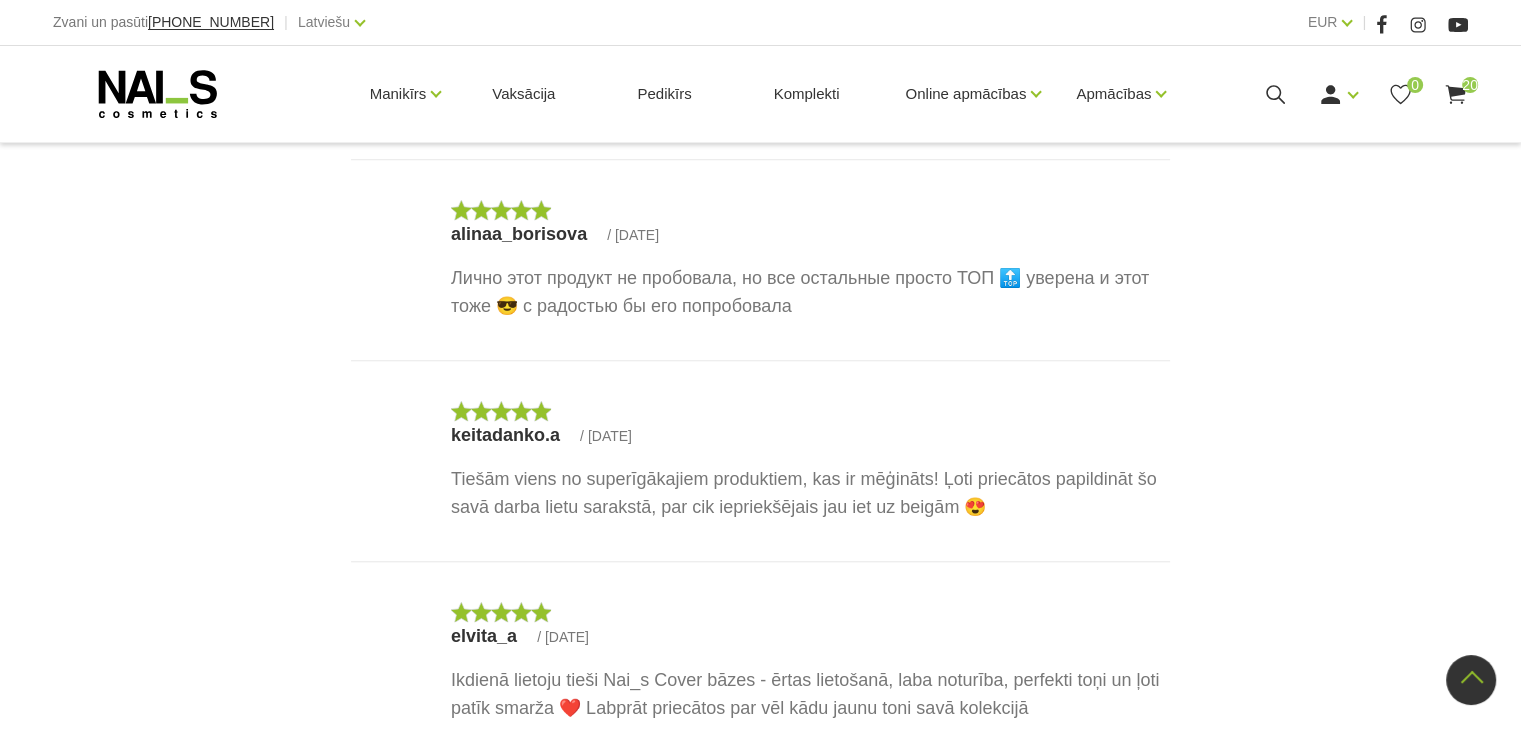 scroll, scrollTop: 1715, scrollLeft: 0, axis: vertical 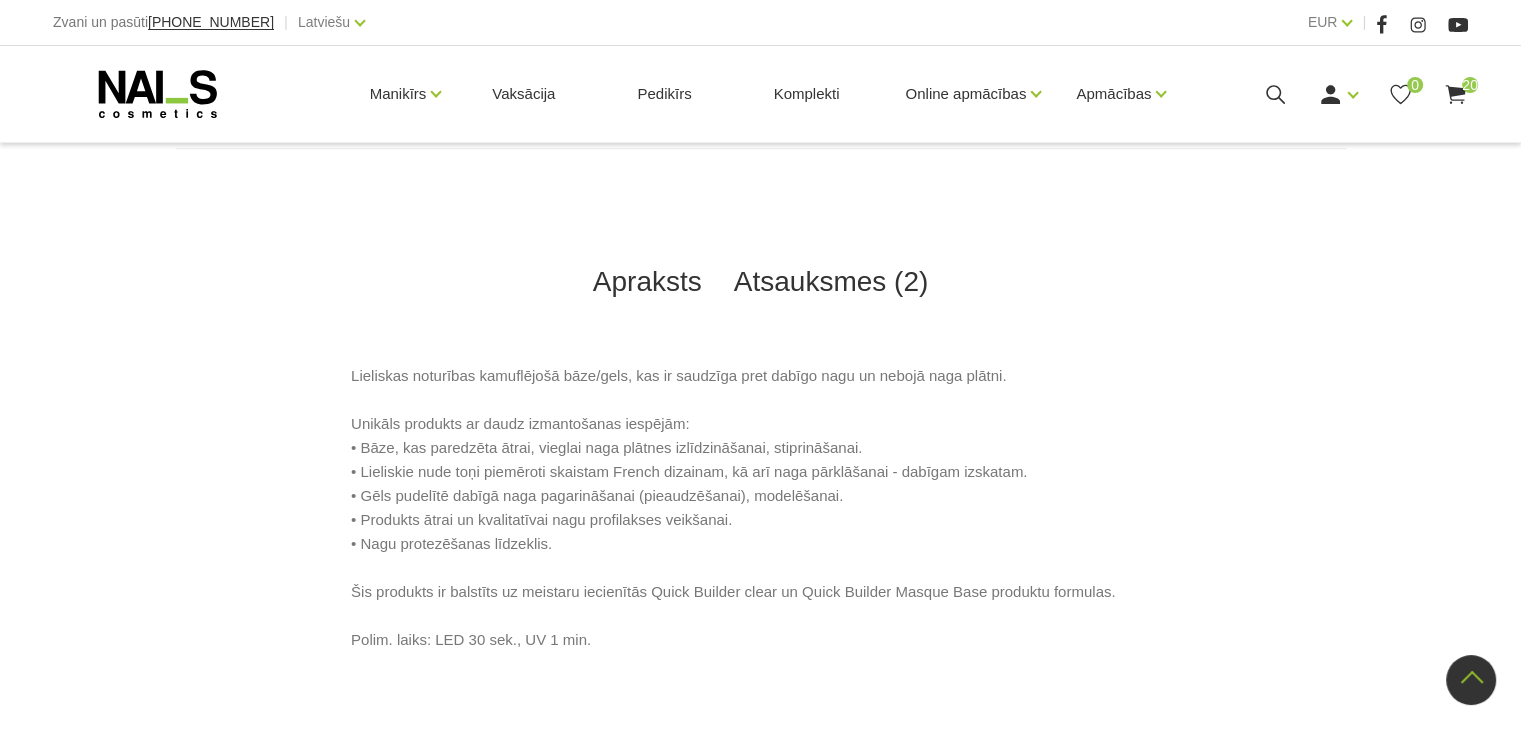 click on "Atsauksmes (2)" at bounding box center [831, 282] 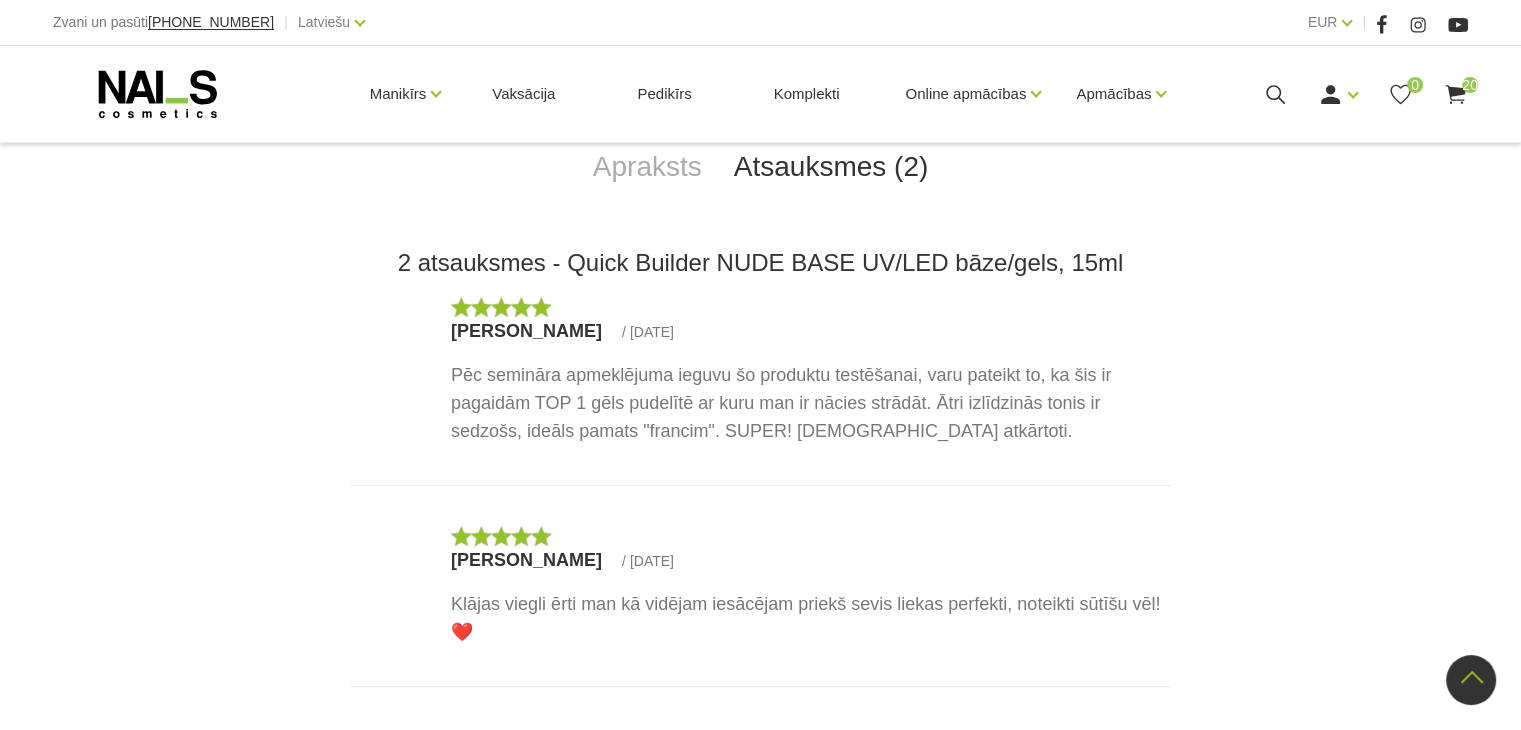 scroll, scrollTop: 939, scrollLeft: 0, axis: vertical 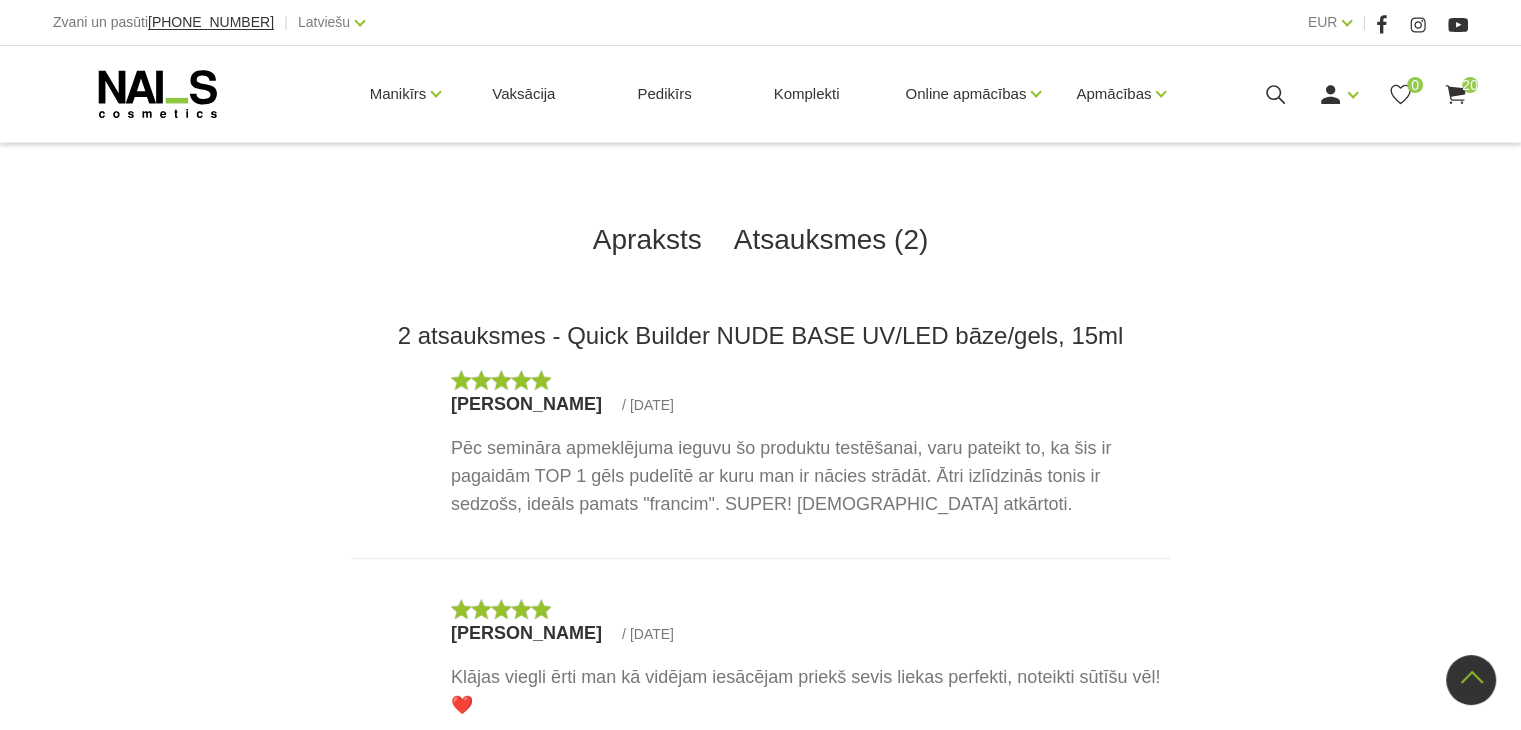 click on "Apraksts" at bounding box center (647, 240) 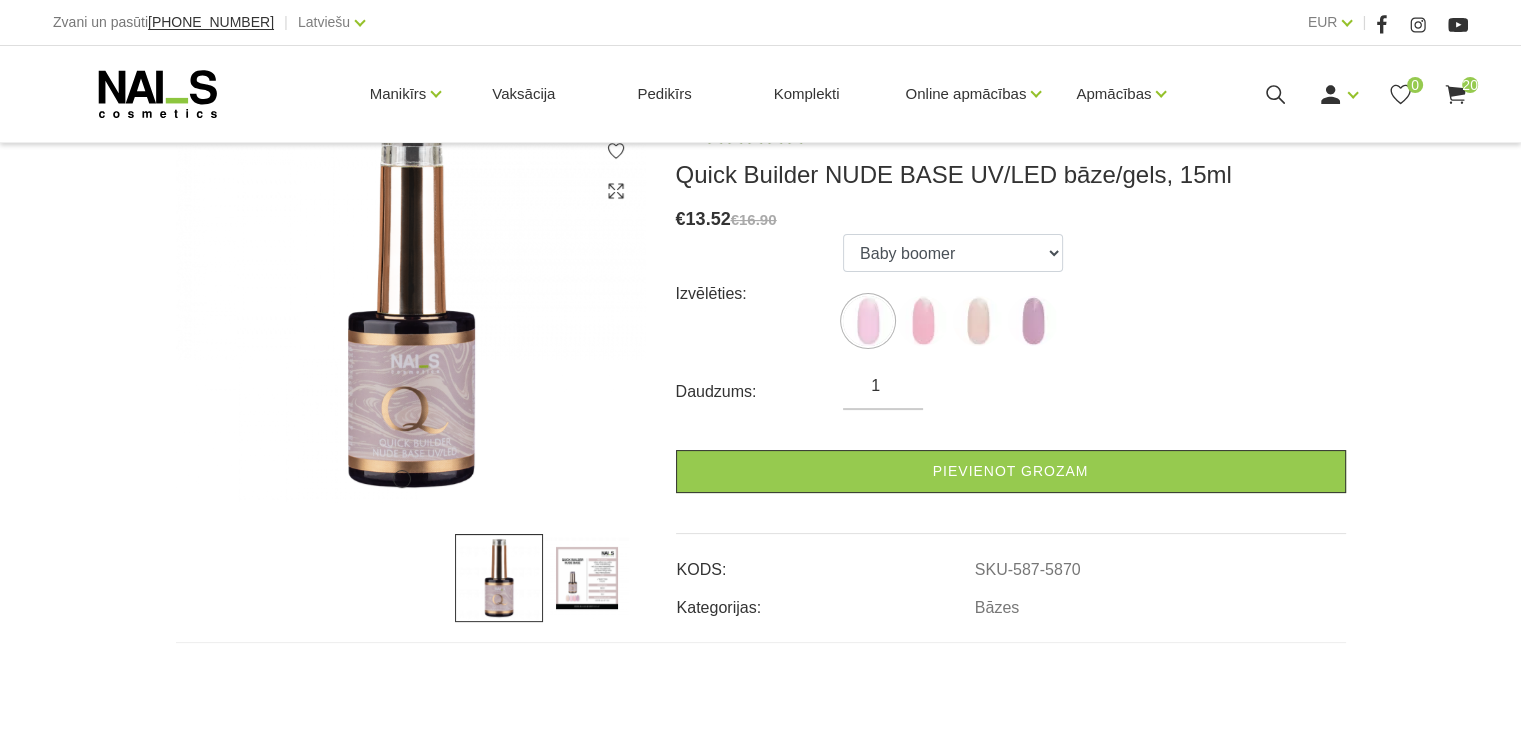 scroll, scrollTop: 300, scrollLeft: 0, axis: vertical 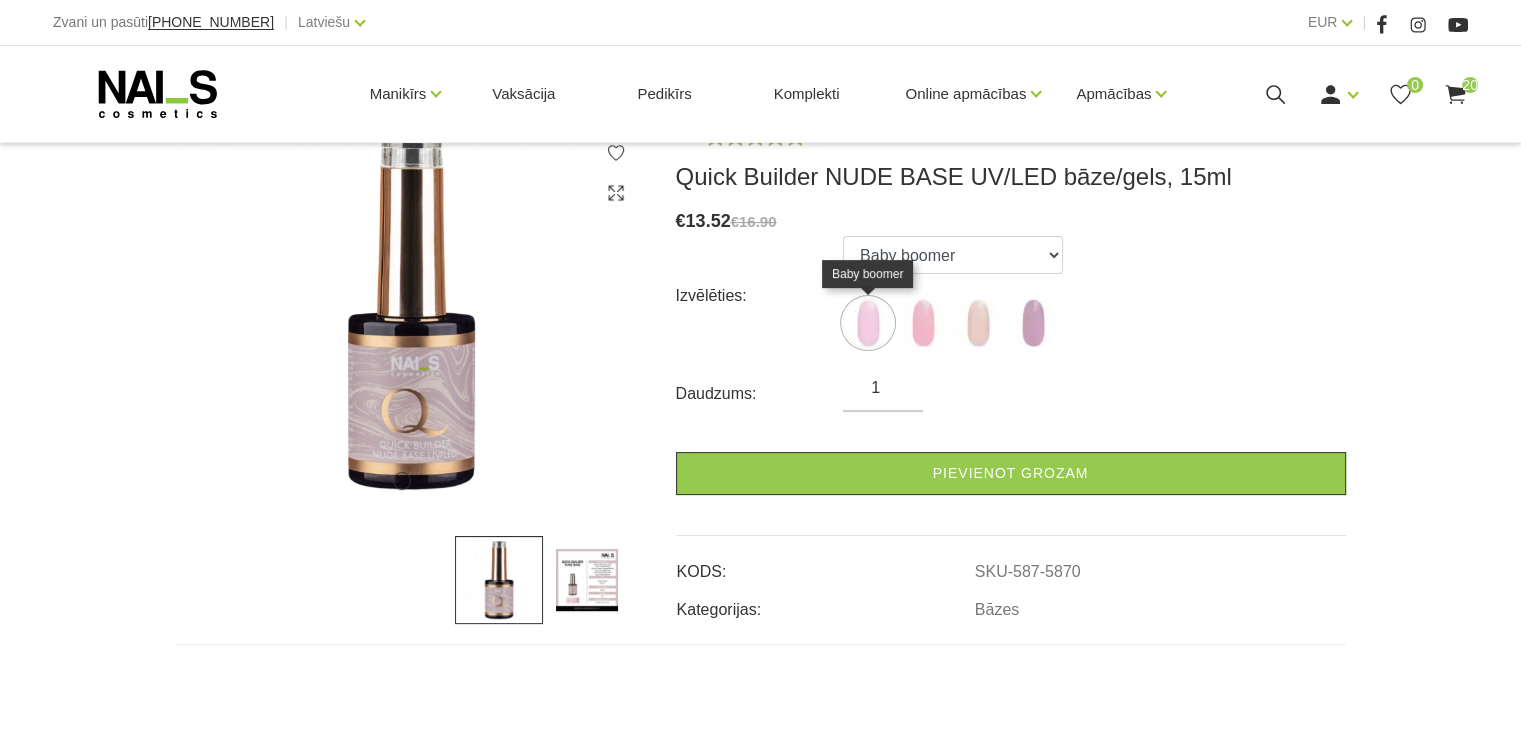 click at bounding box center [868, 323] 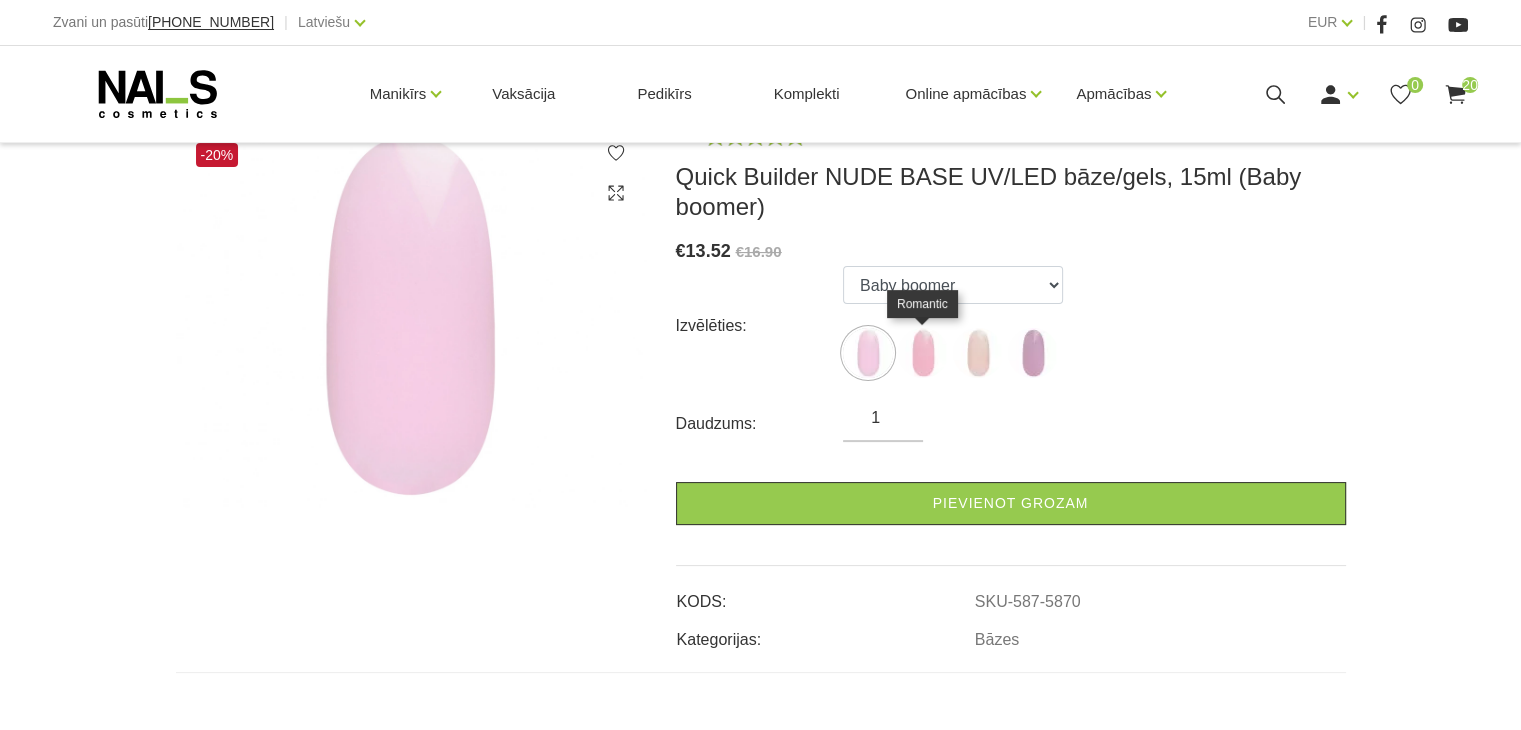 click at bounding box center (923, 353) 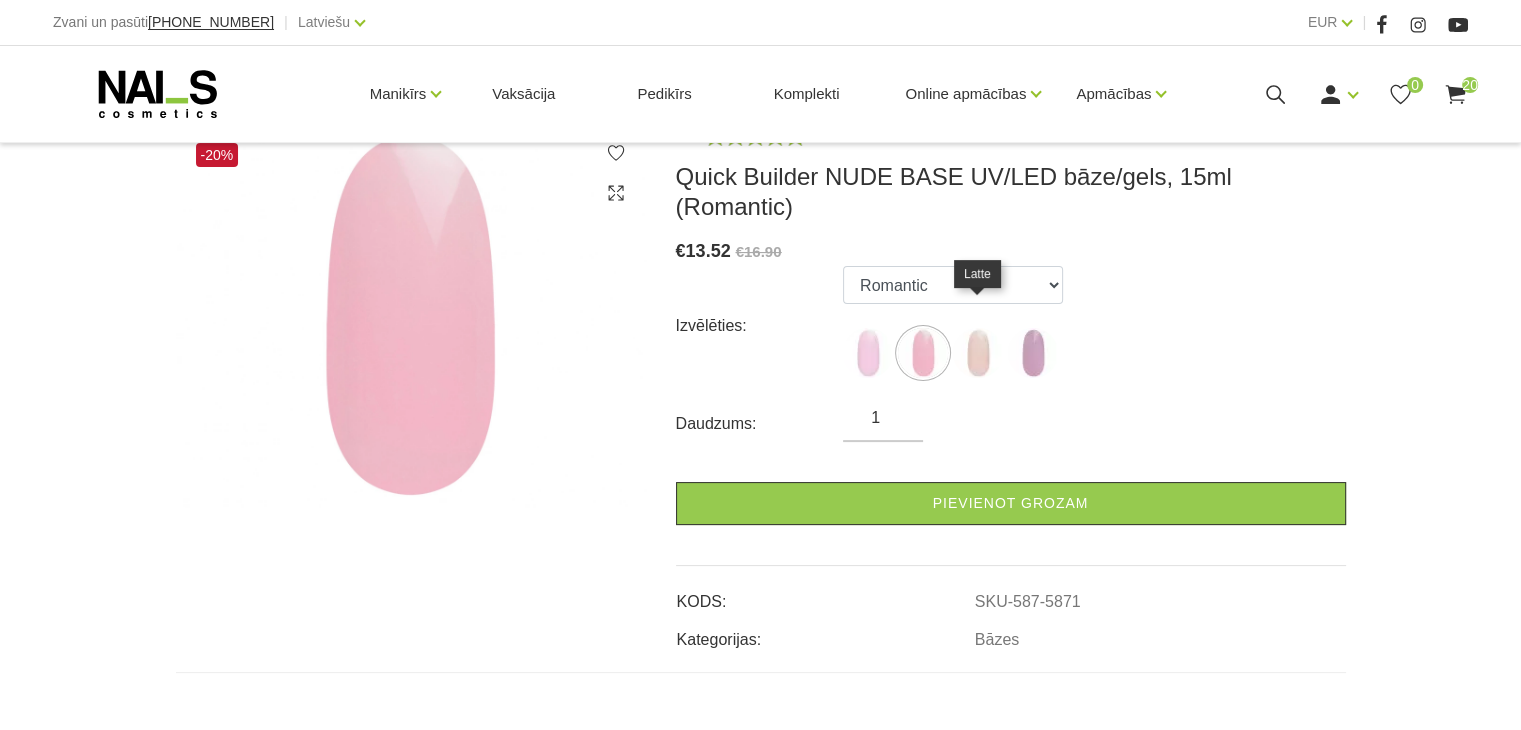 click at bounding box center (978, 353) 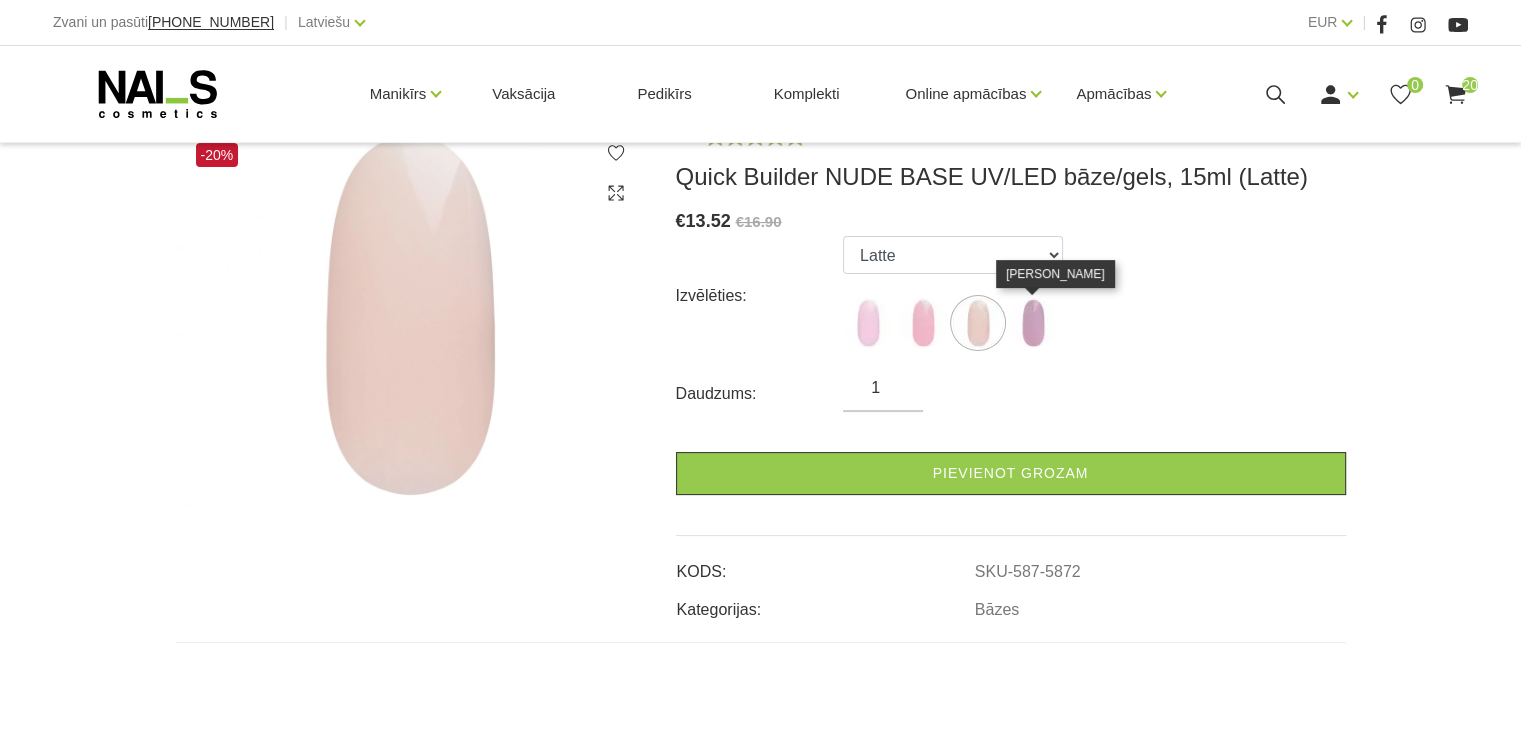 click at bounding box center (1033, 323) 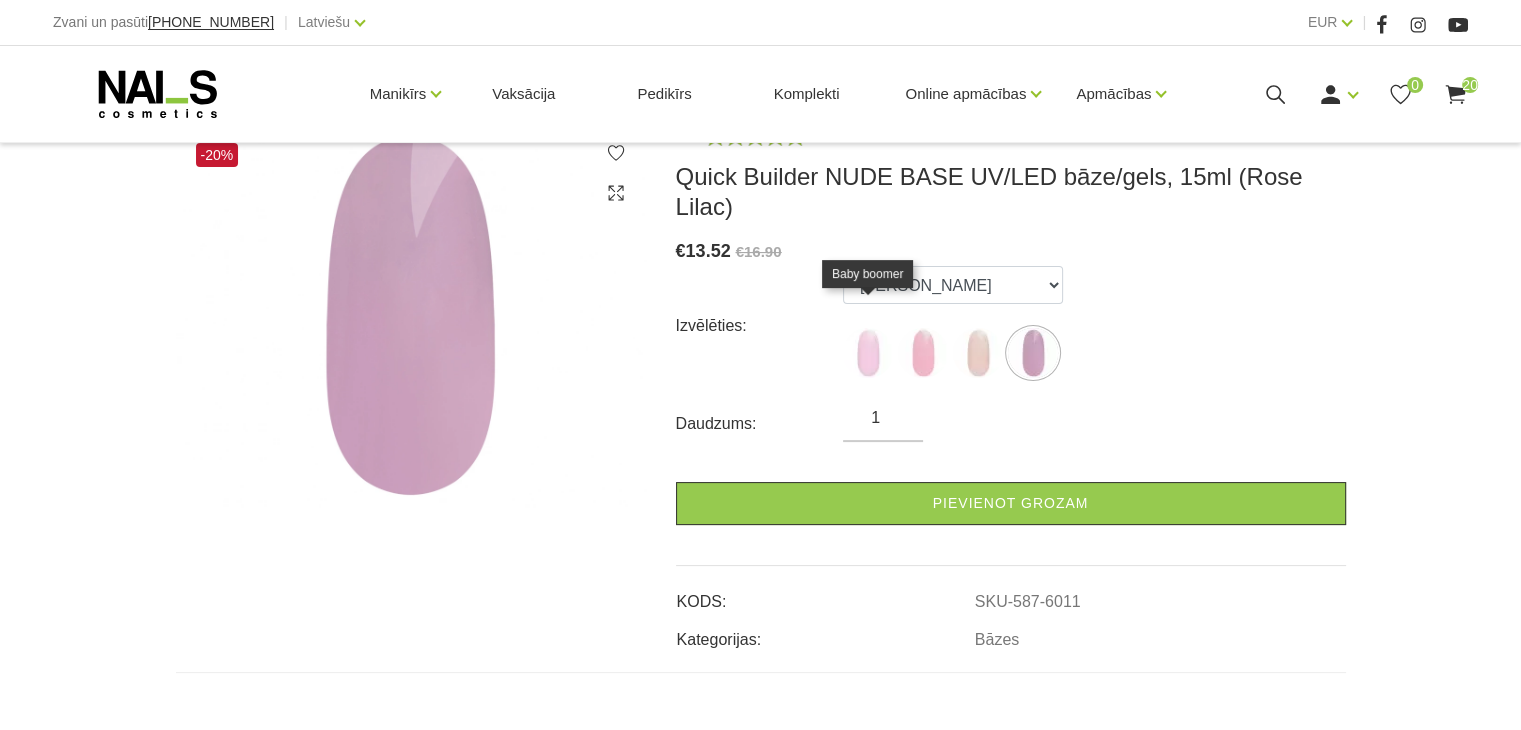 click at bounding box center [868, 353] 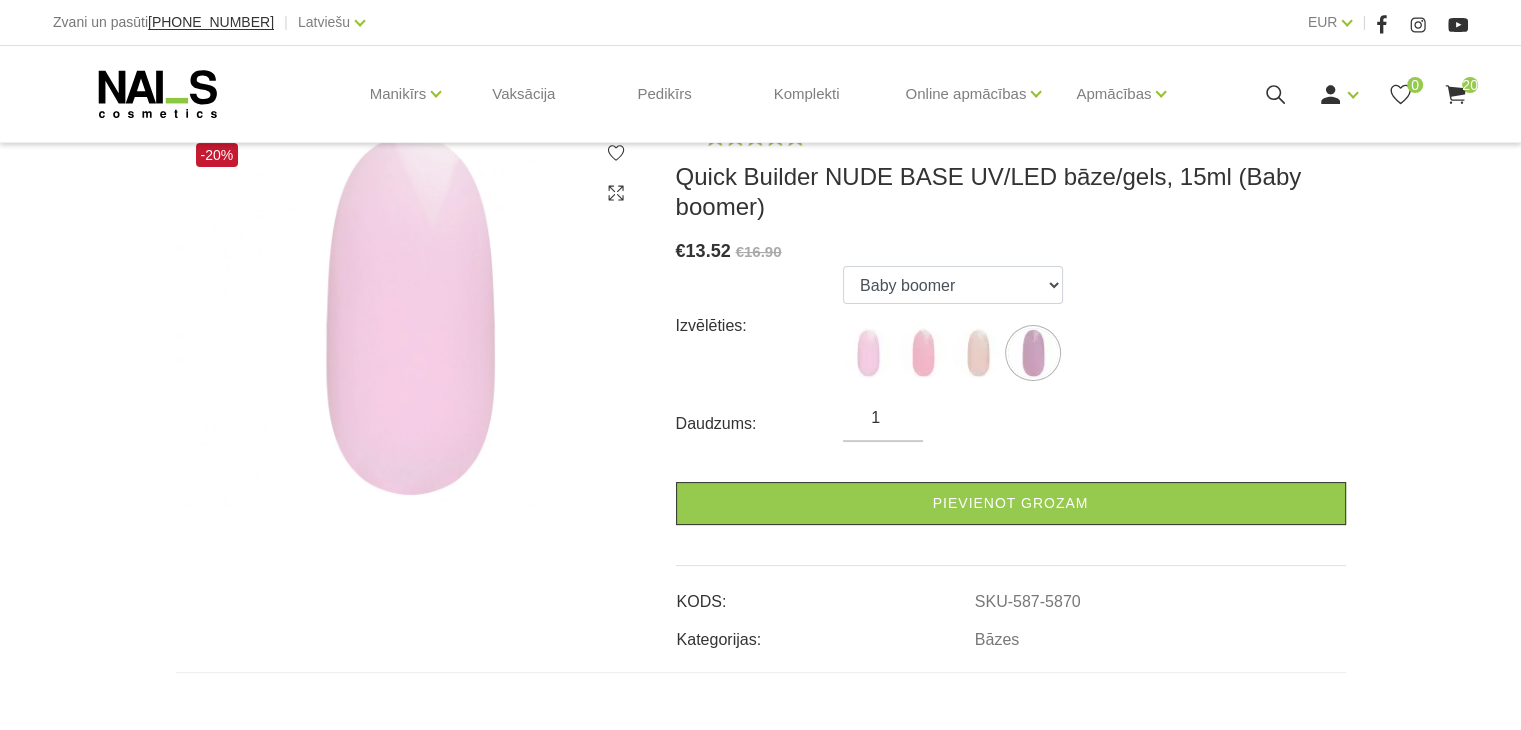 click 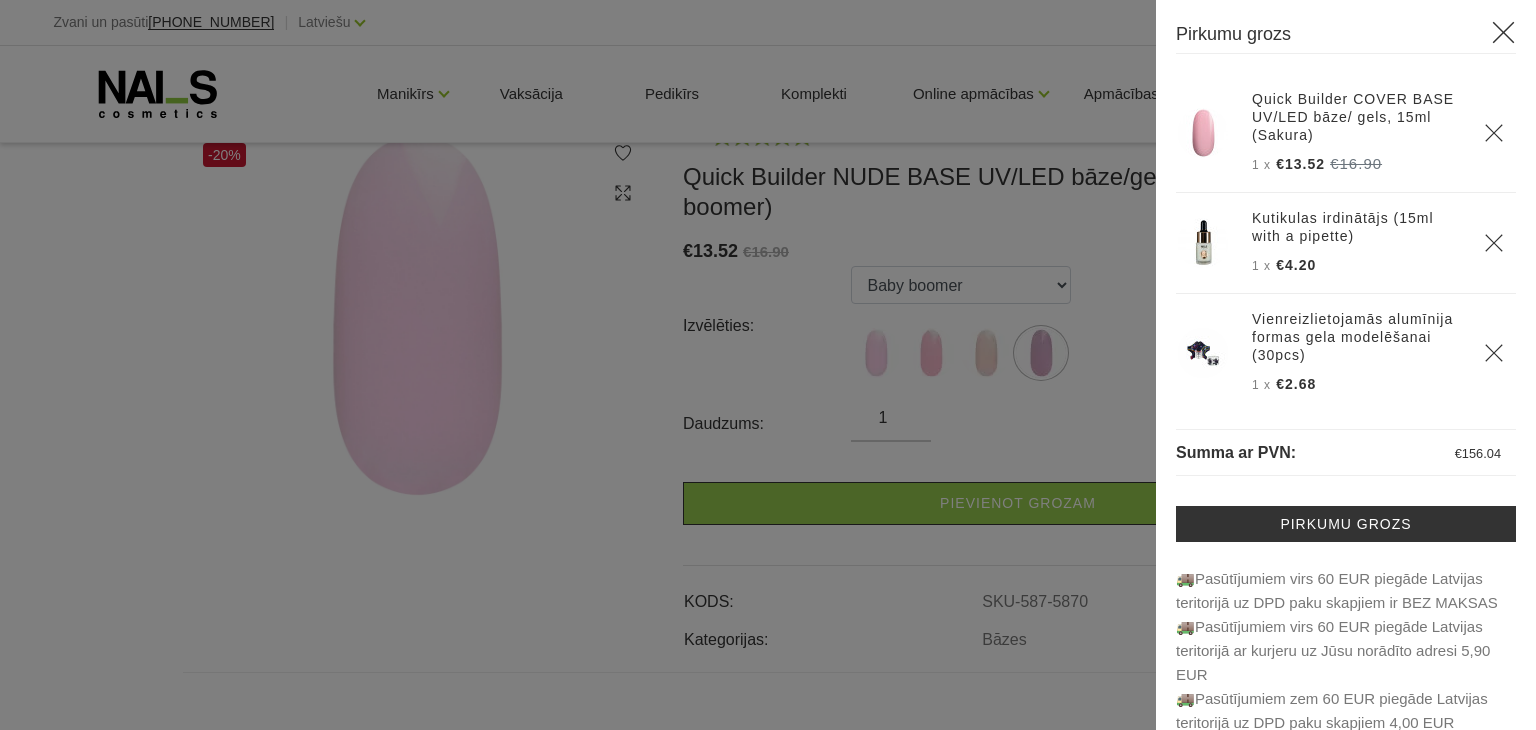 click 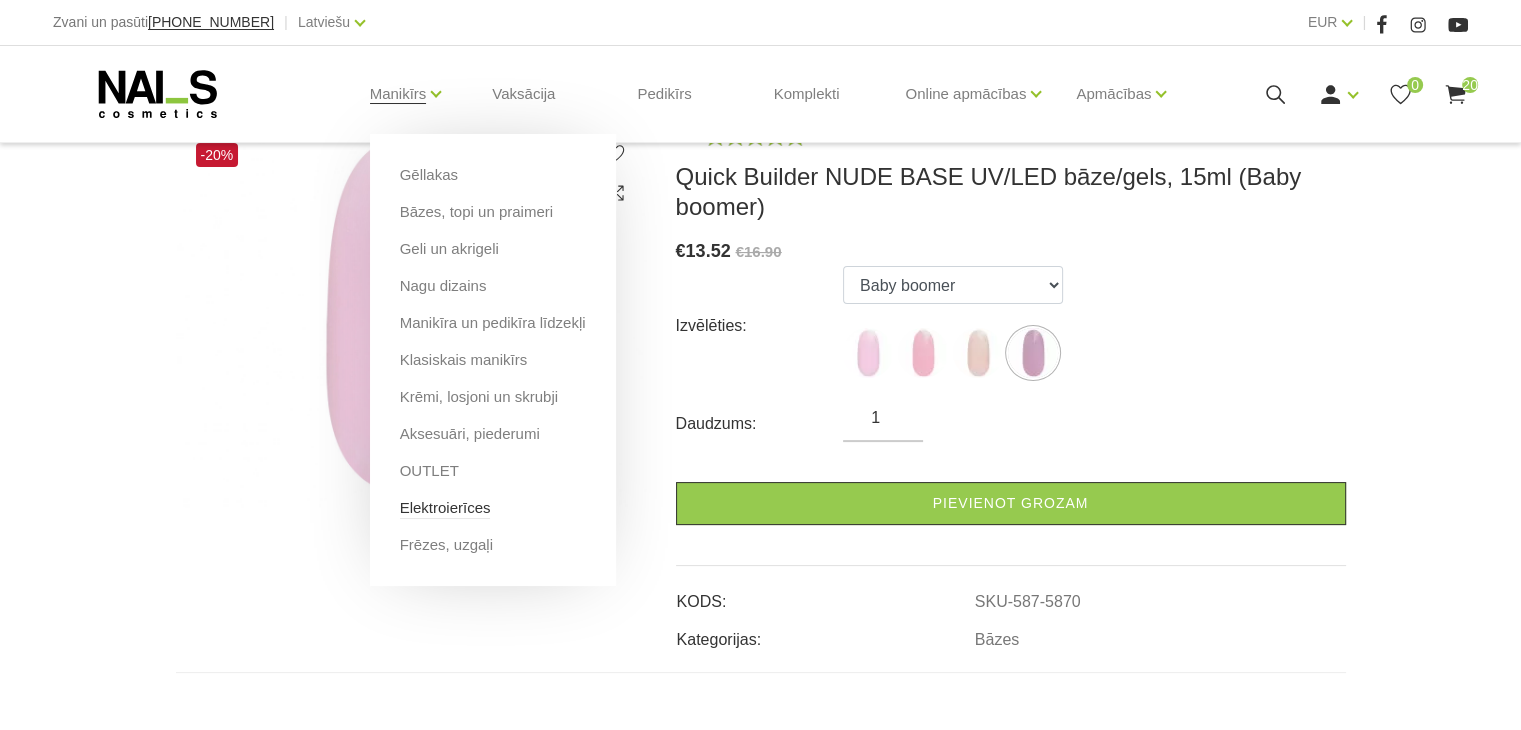 click on "Elektroierīces" at bounding box center [445, 508] 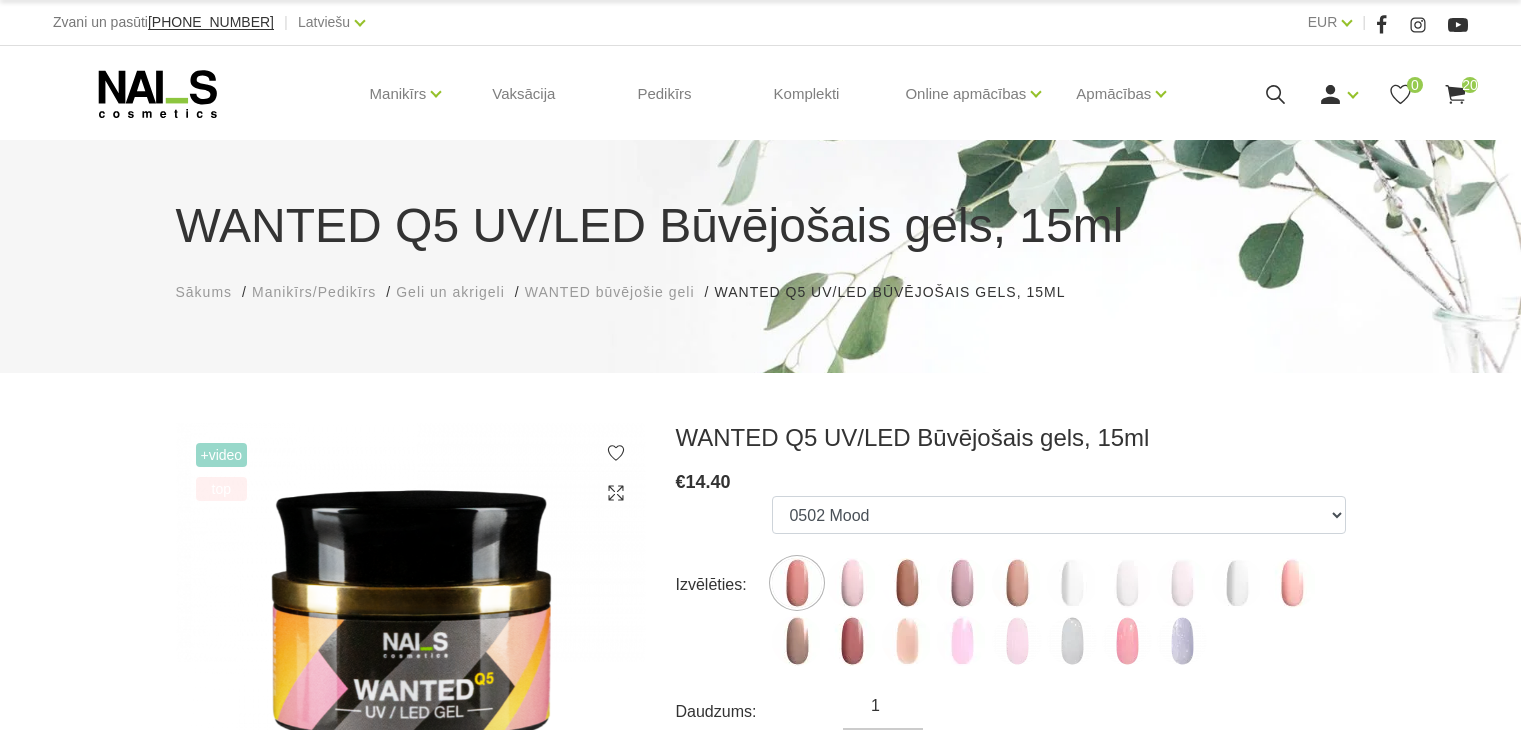 scroll, scrollTop: 0, scrollLeft: 0, axis: both 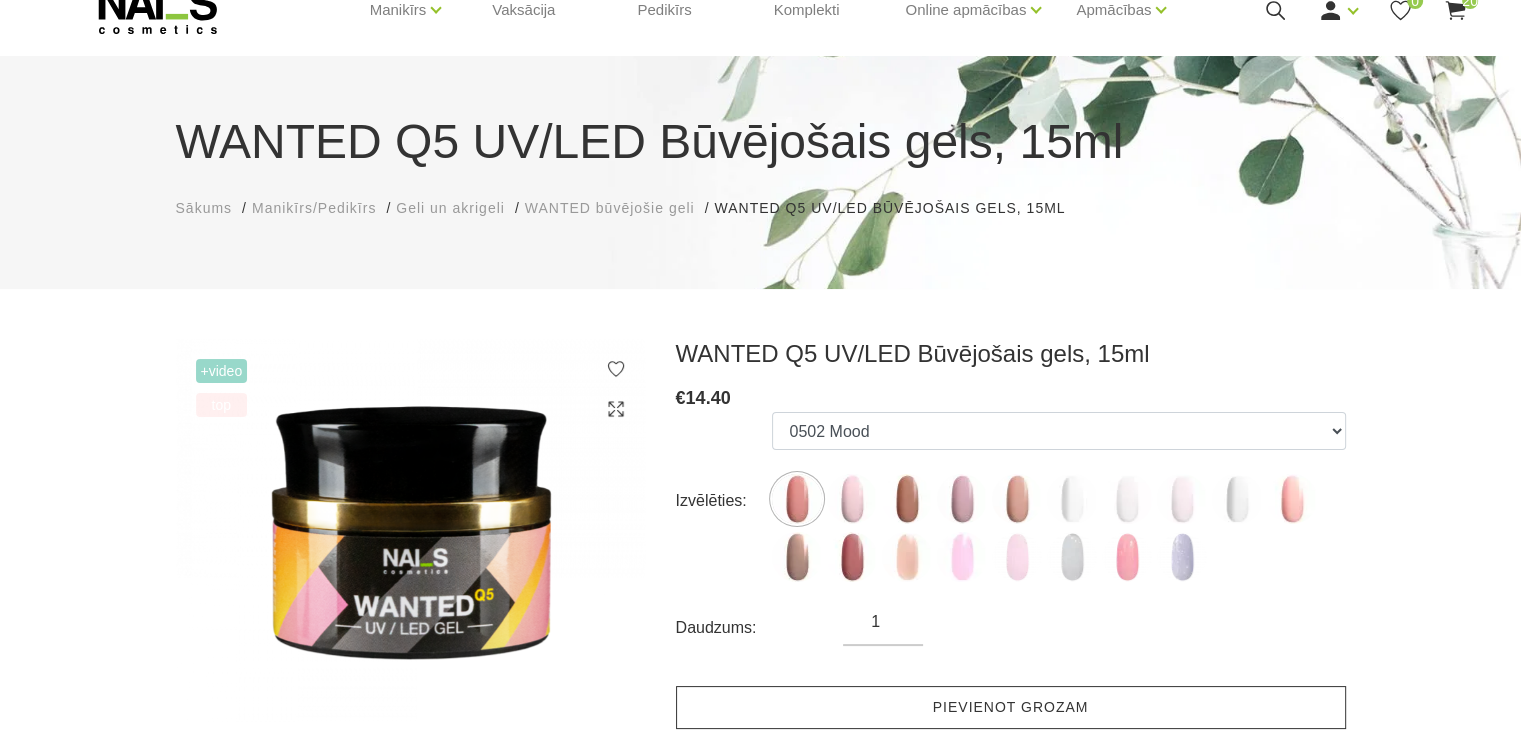 click on "Pievienot grozam" at bounding box center (1011, 707) 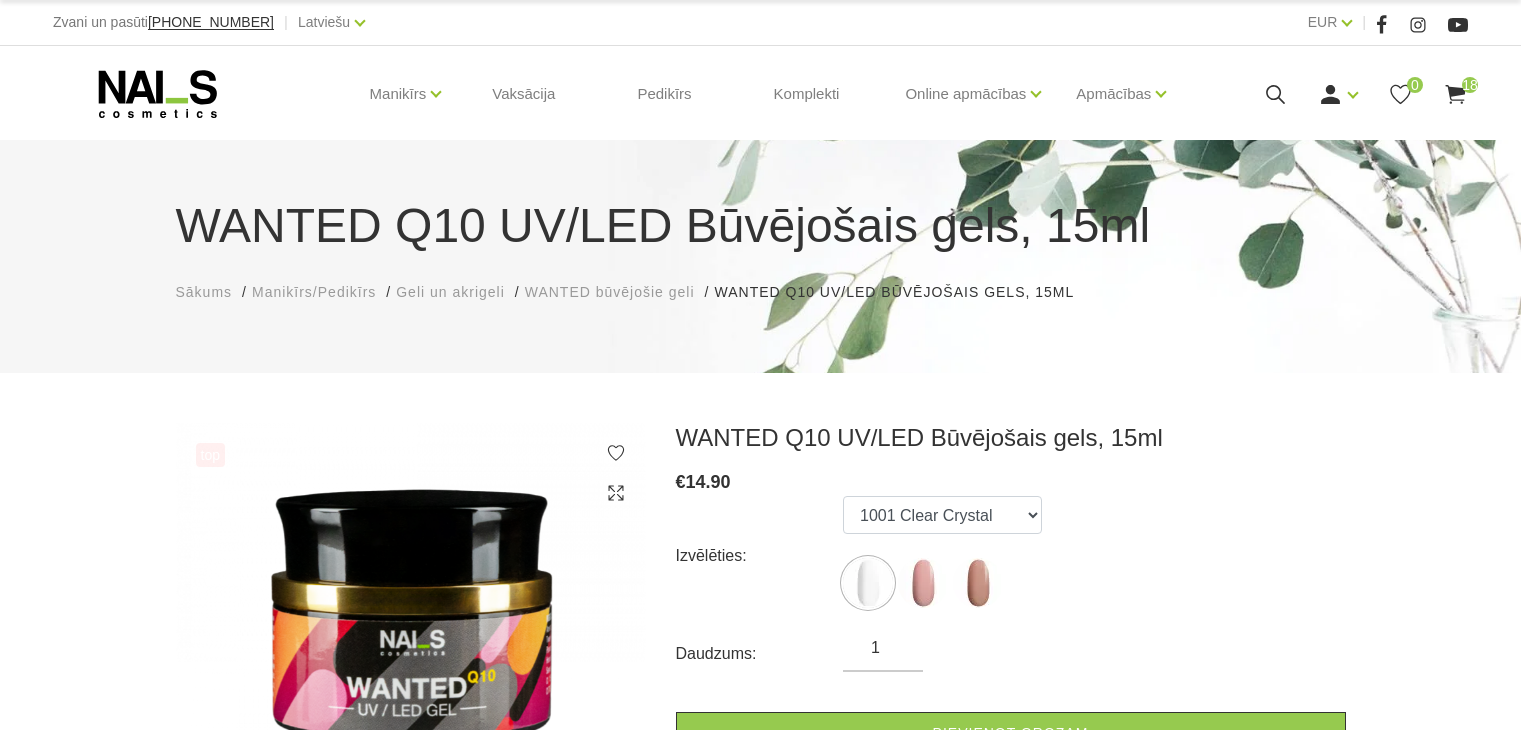 scroll, scrollTop: 0, scrollLeft: 0, axis: both 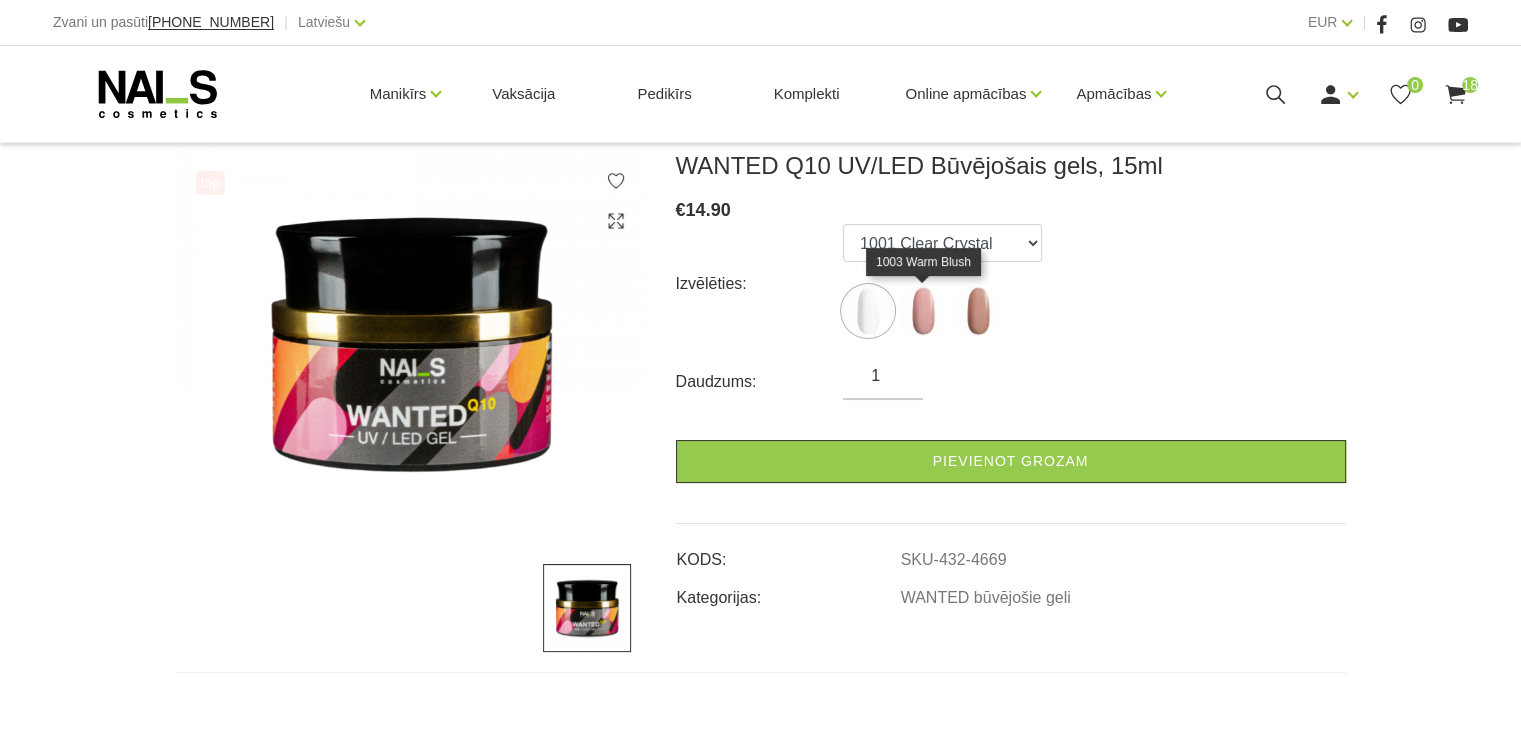 click at bounding box center [923, 311] 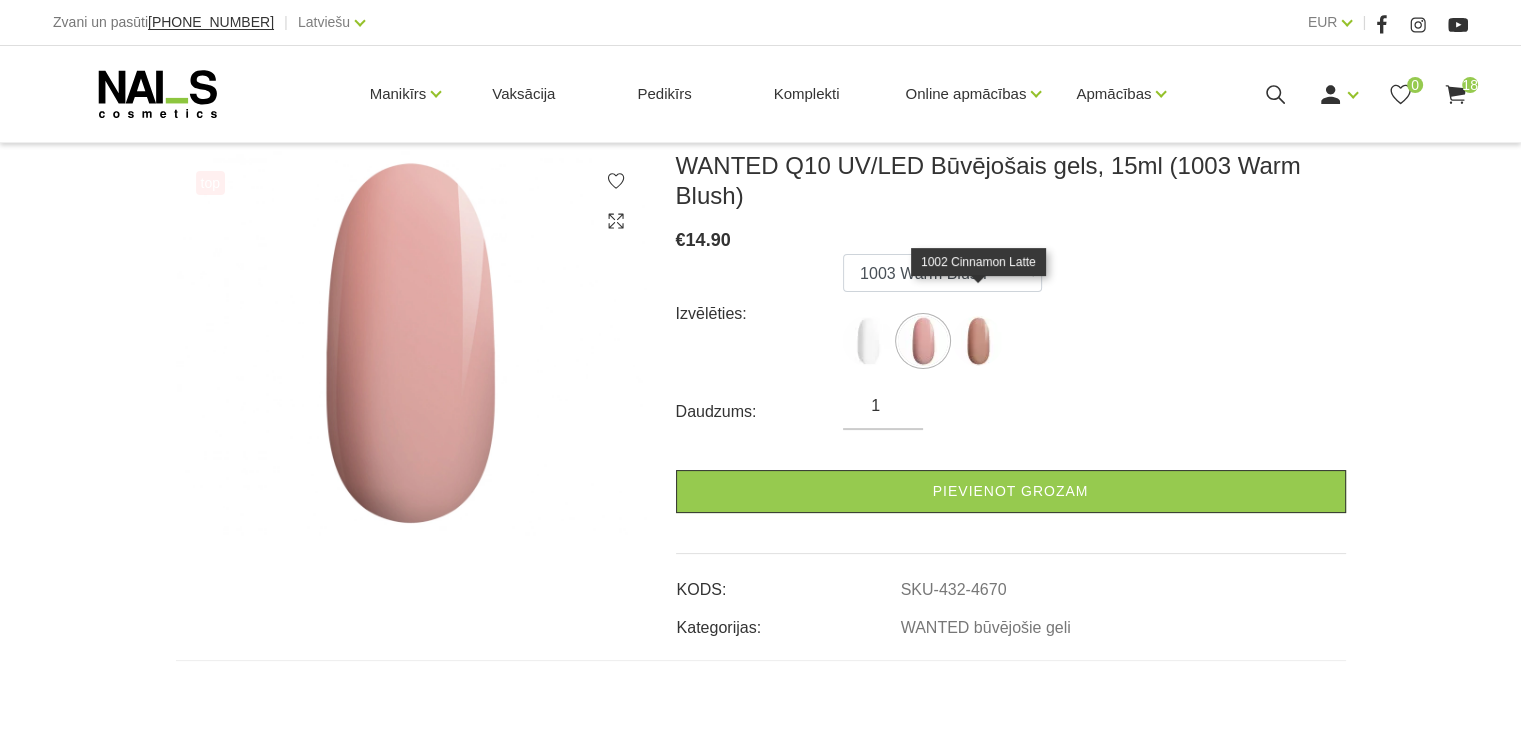 click at bounding box center (978, 341) 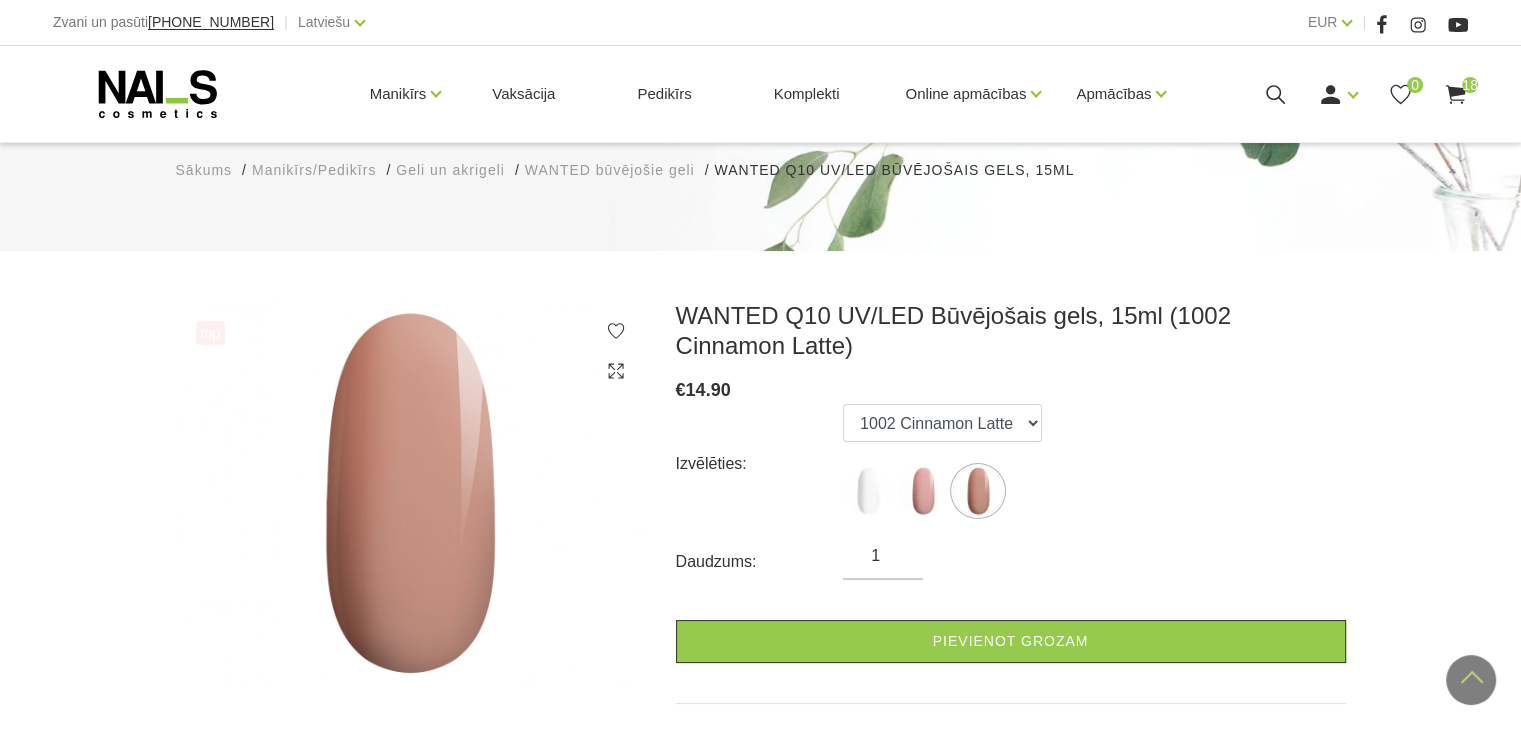 scroll, scrollTop: 132, scrollLeft: 0, axis: vertical 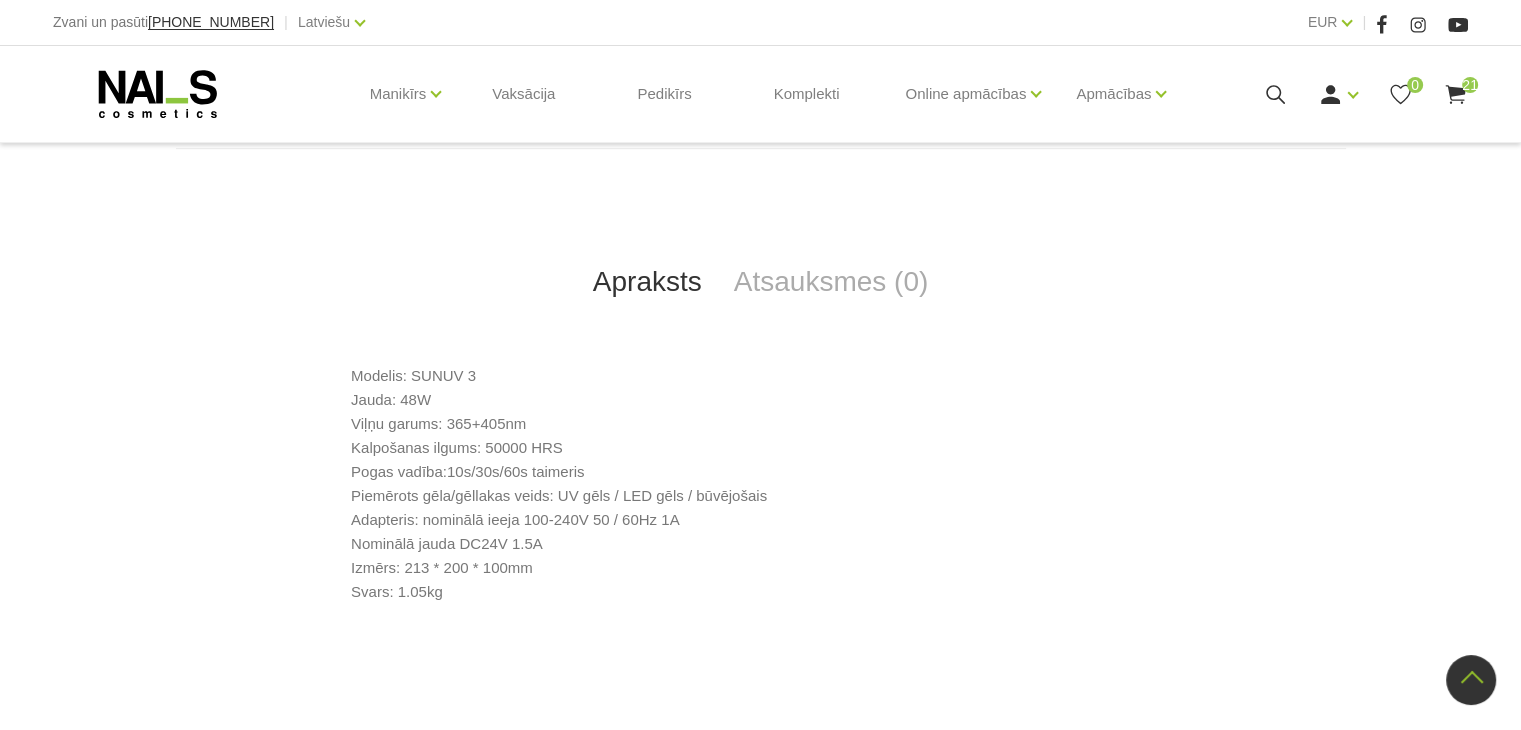 click 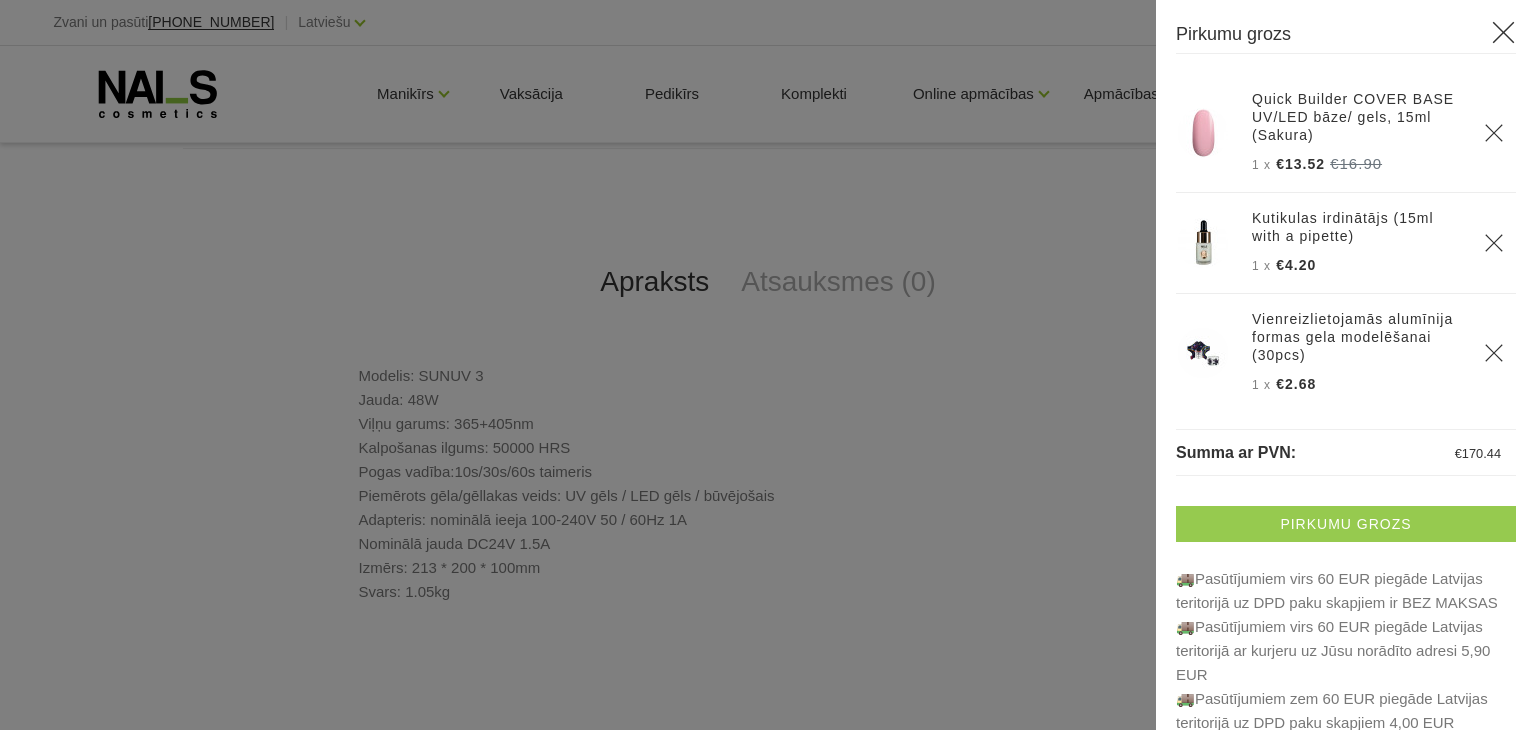 click on "Pirkumu grozs" at bounding box center [1346, 524] 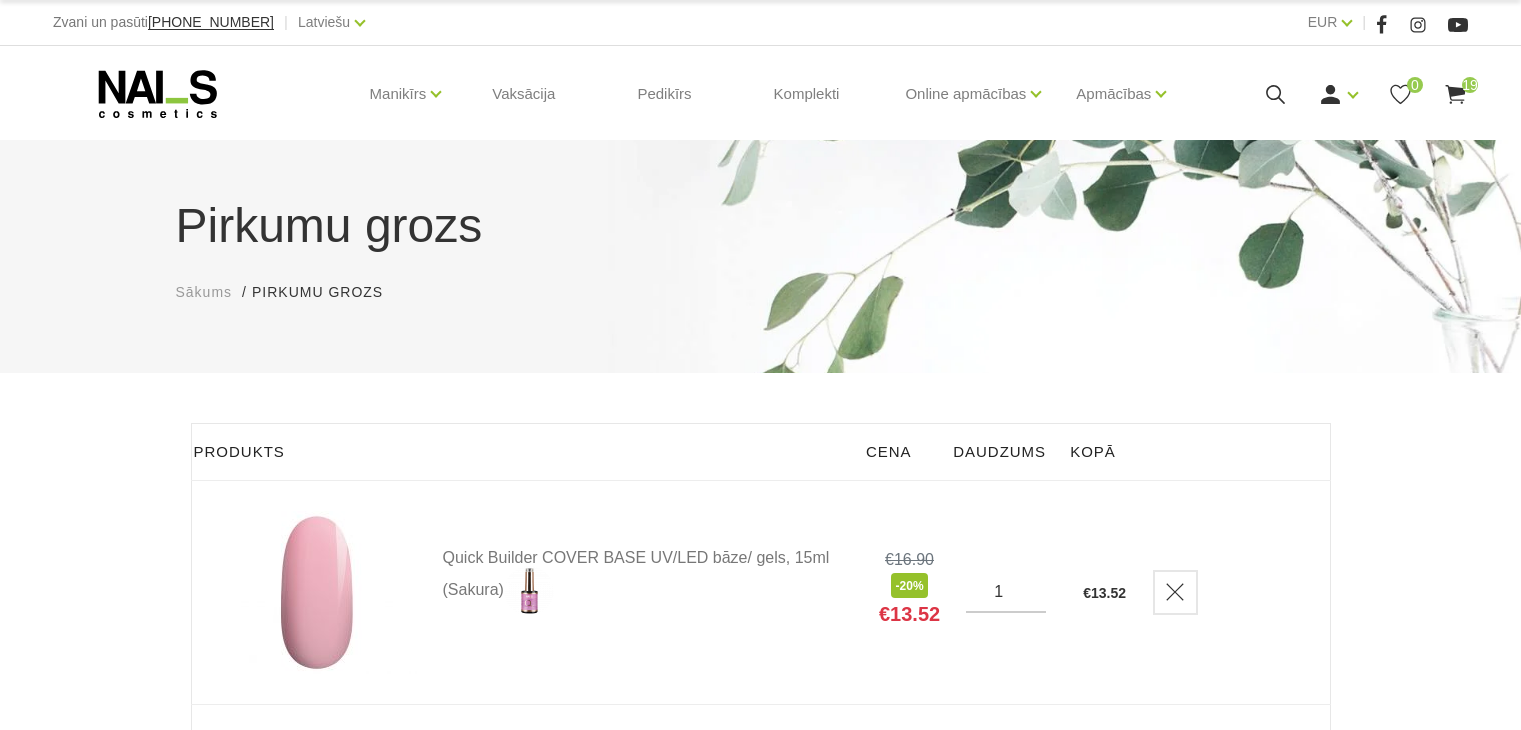scroll, scrollTop: 0, scrollLeft: 0, axis: both 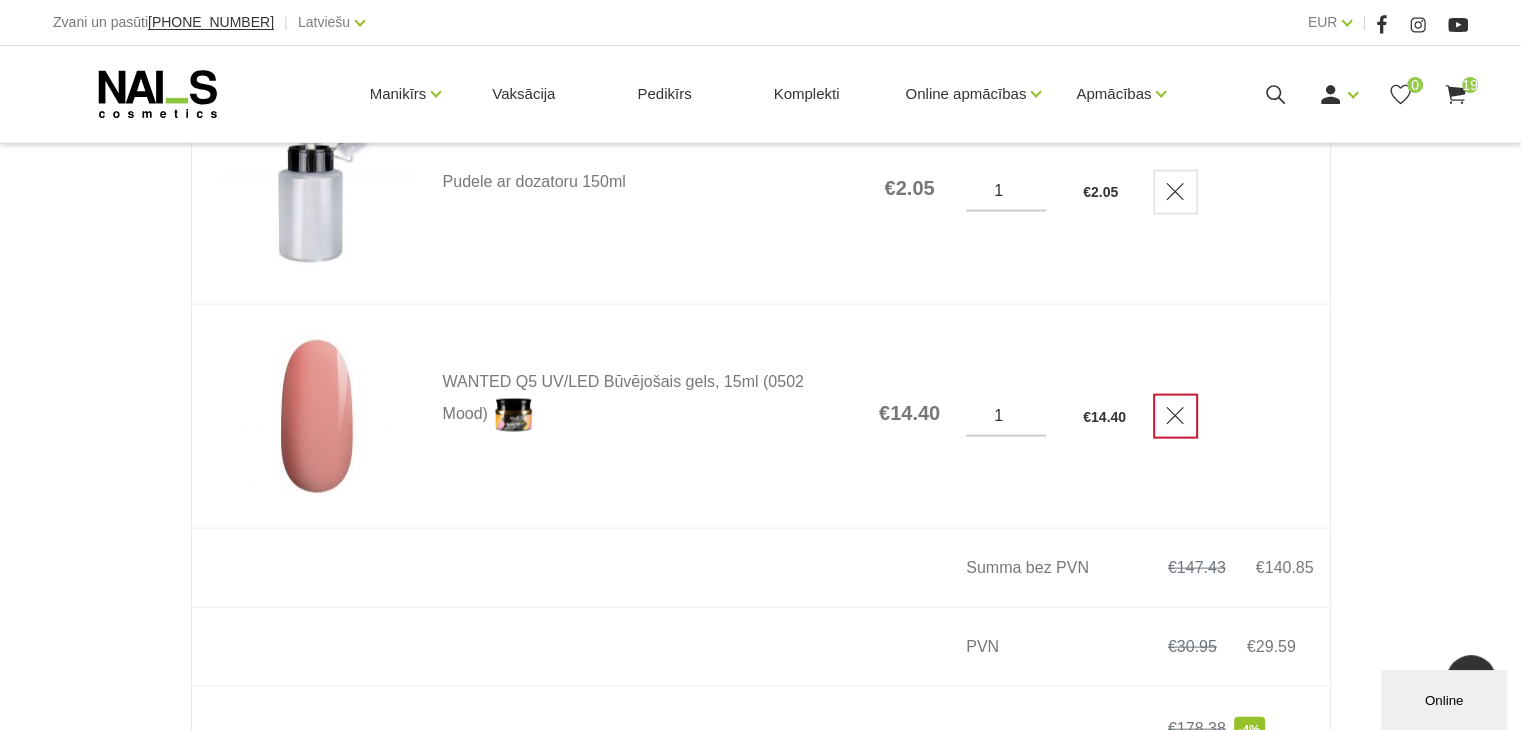 click 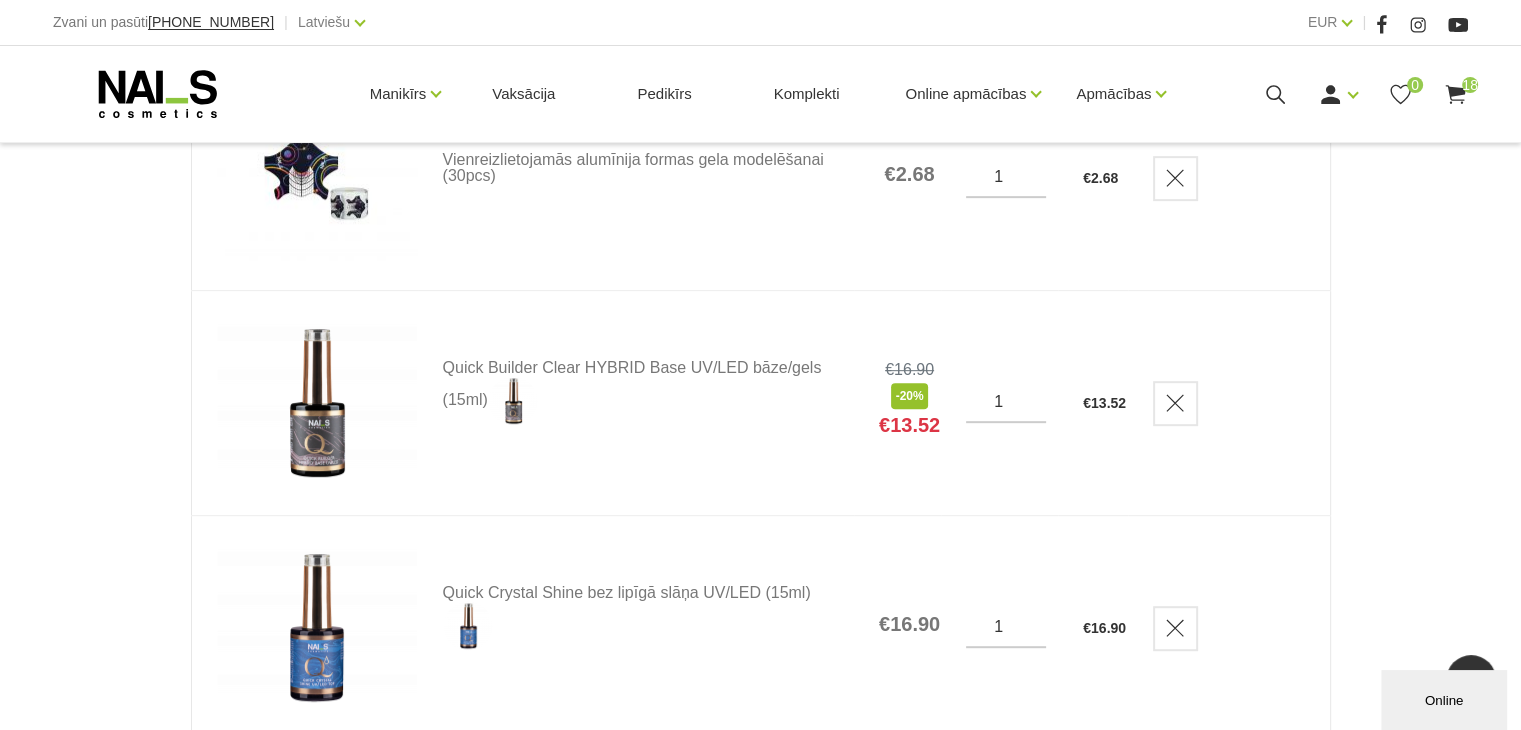 scroll, scrollTop: 746, scrollLeft: 0, axis: vertical 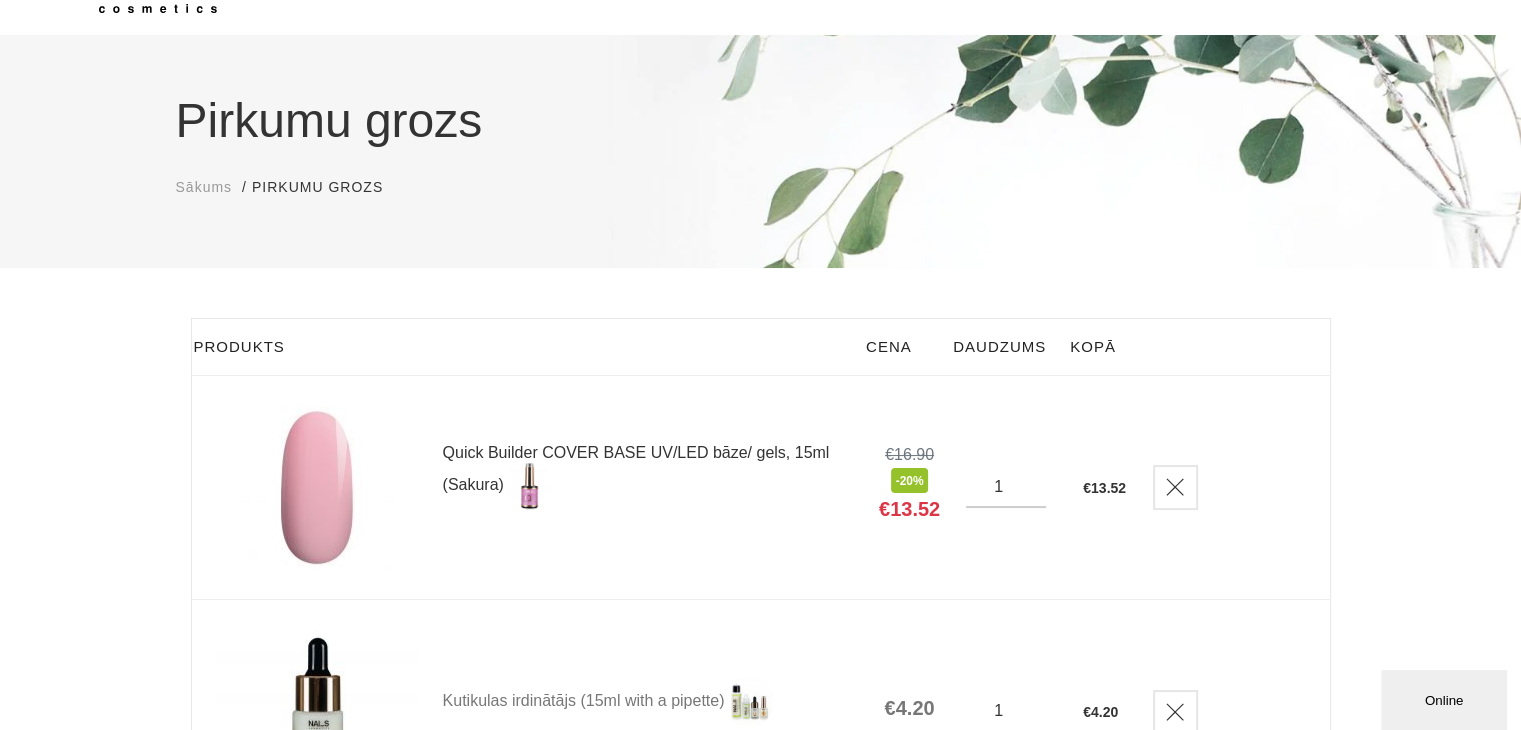 click on "Quick Builder COVER BASE UV/LED bāze/ gels, 15ml (Sakura)" at bounding box center [648, 478] 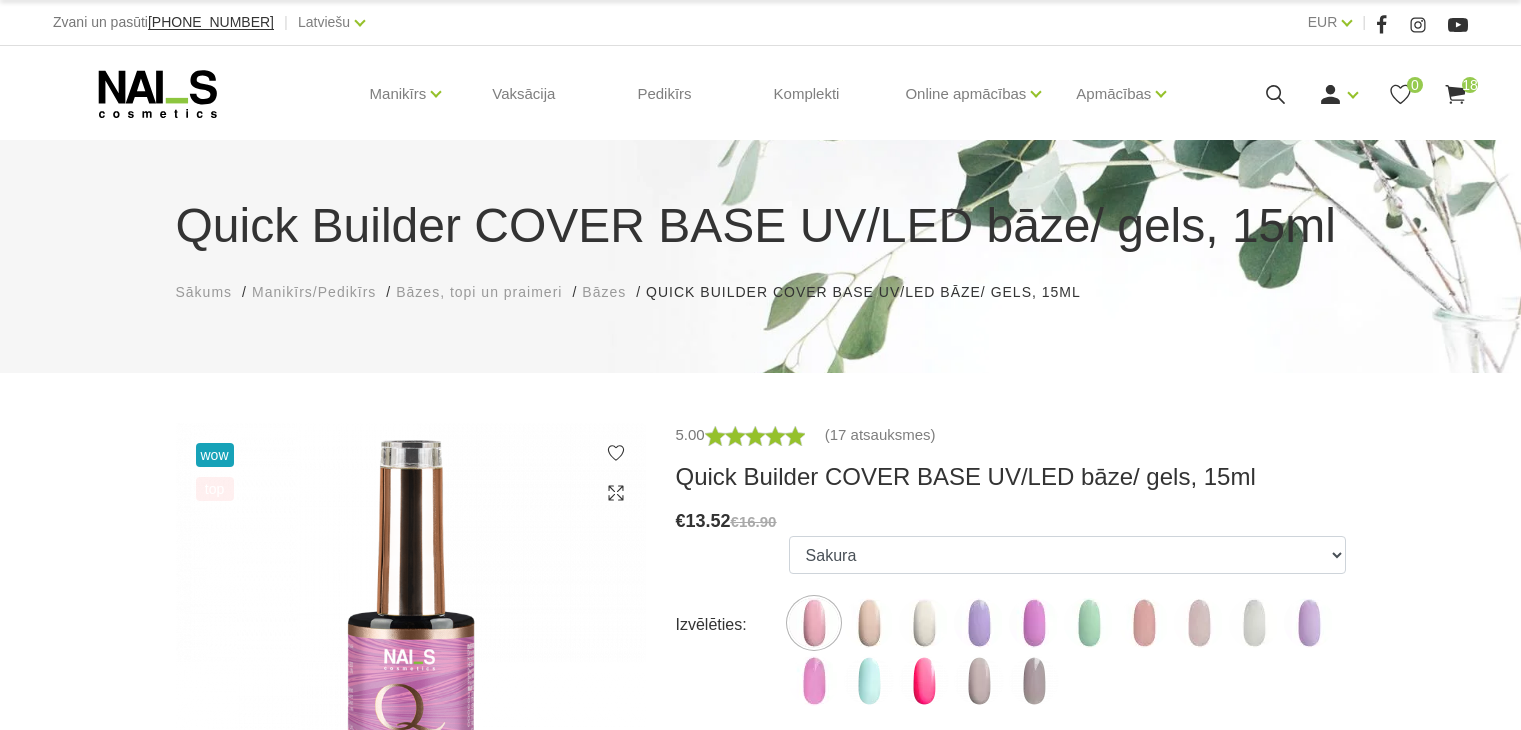scroll, scrollTop: 0, scrollLeft: 0, axis: both 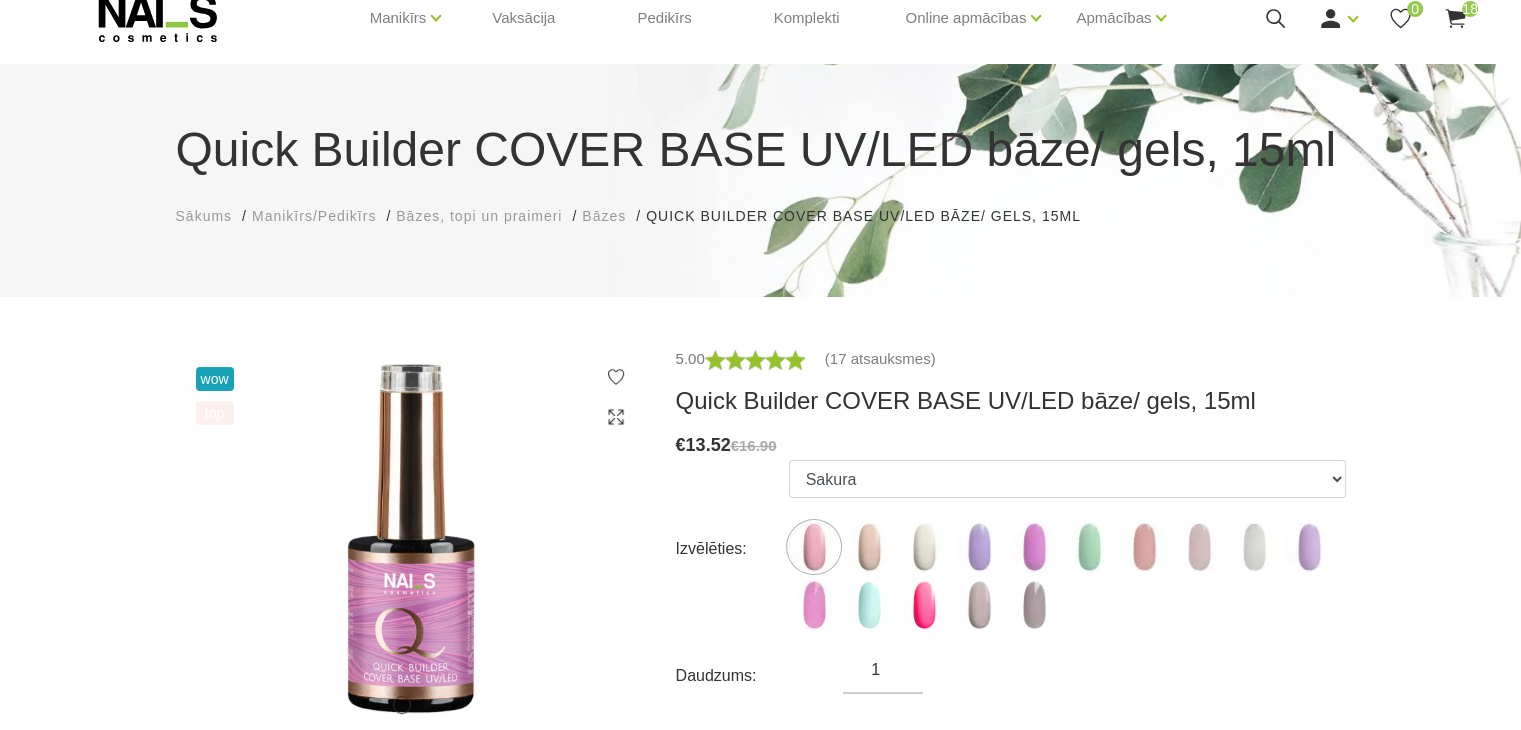 click 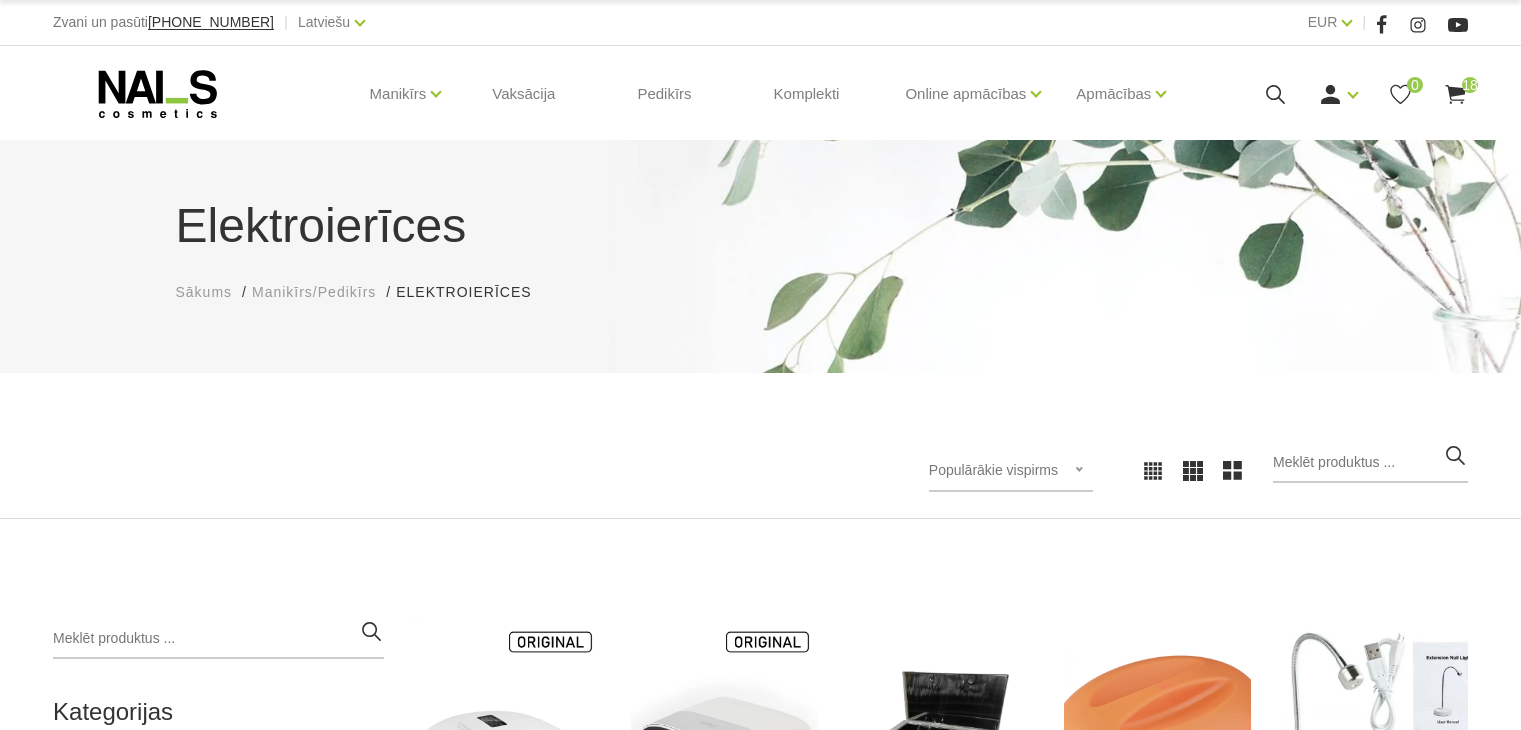scroll, scrollTop: 0, scrollLeft: 0, axis: both 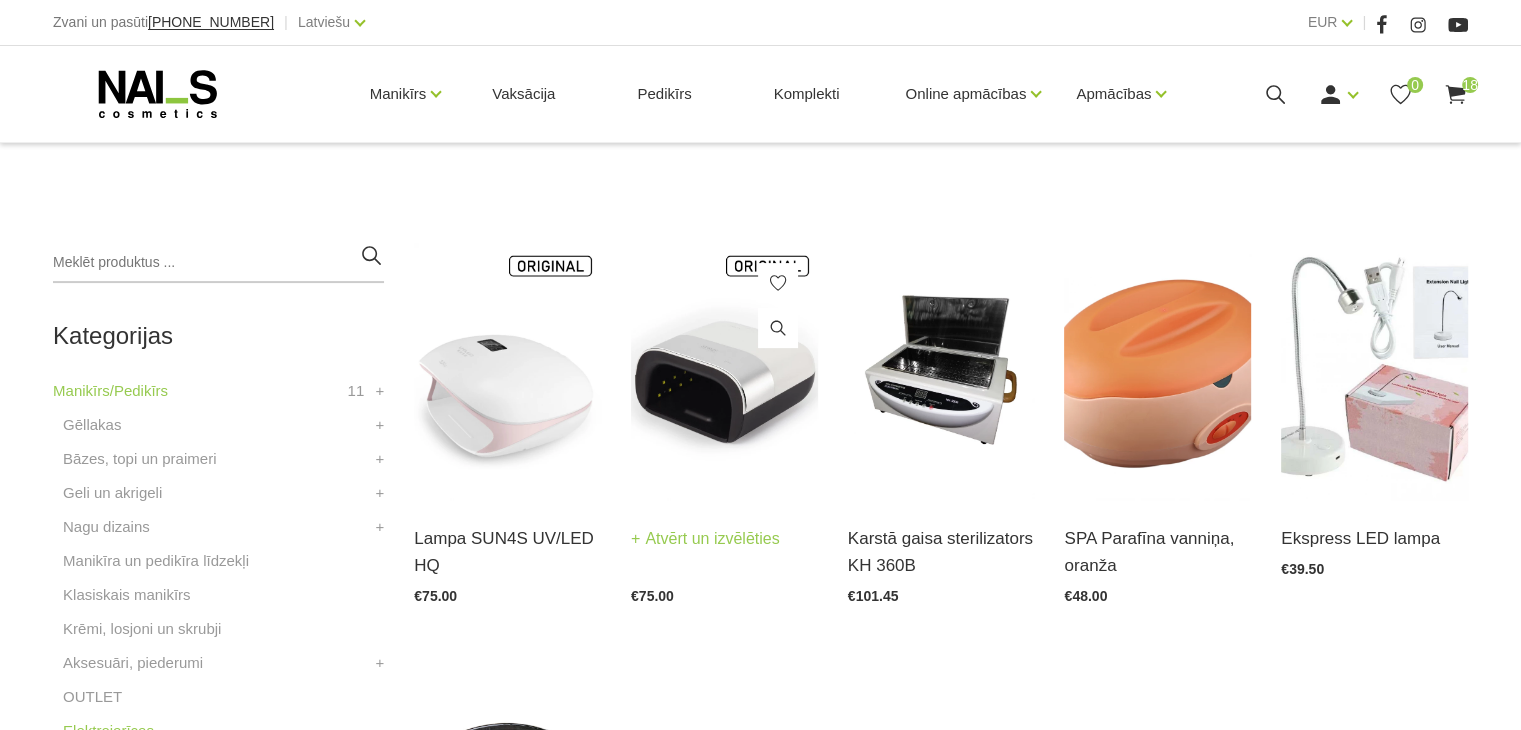click at bounding box center (724, 371) 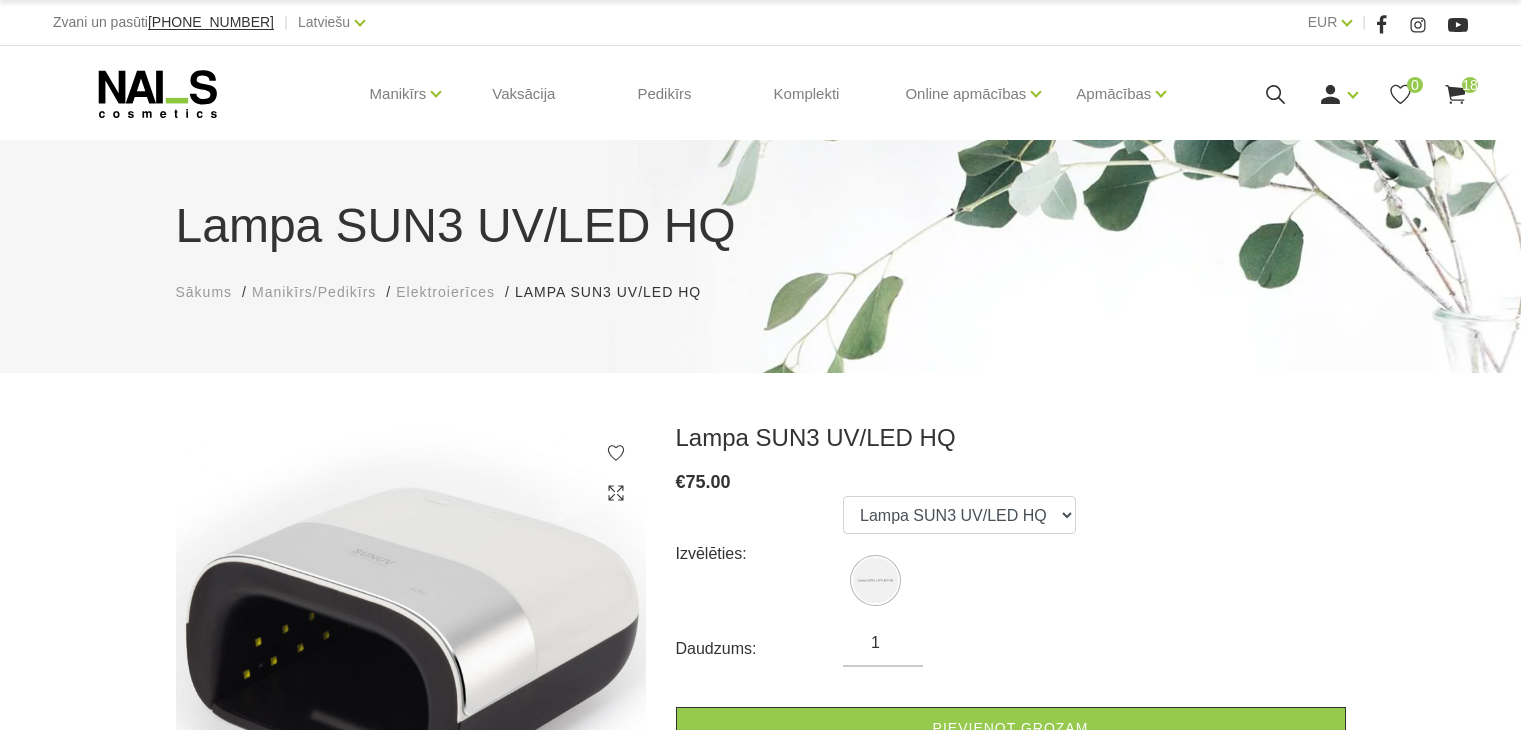 scroll, scrollTop: 0, scrollLeft: 0, axis: both 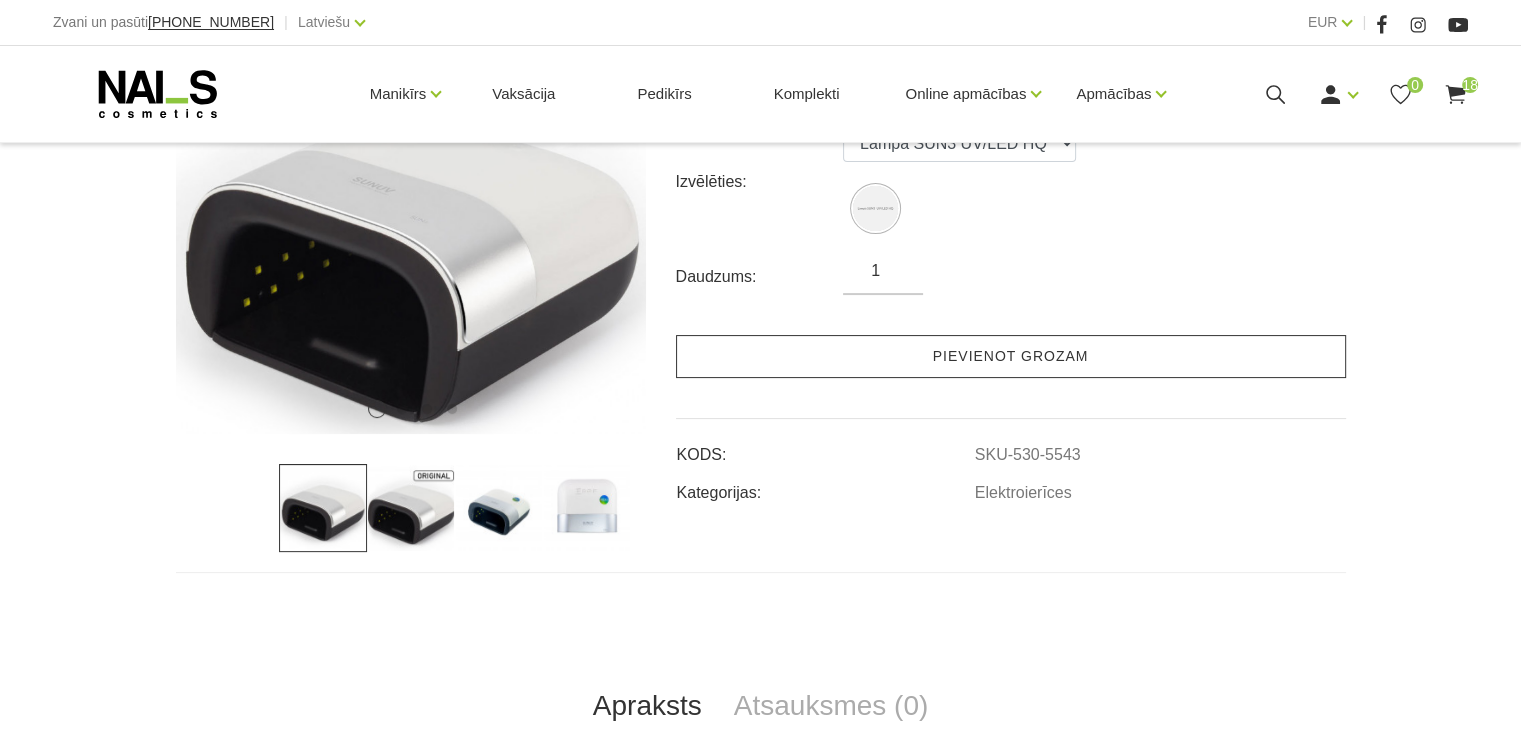 click on "Pievienot grozam" at bounding box center [1011, 356] 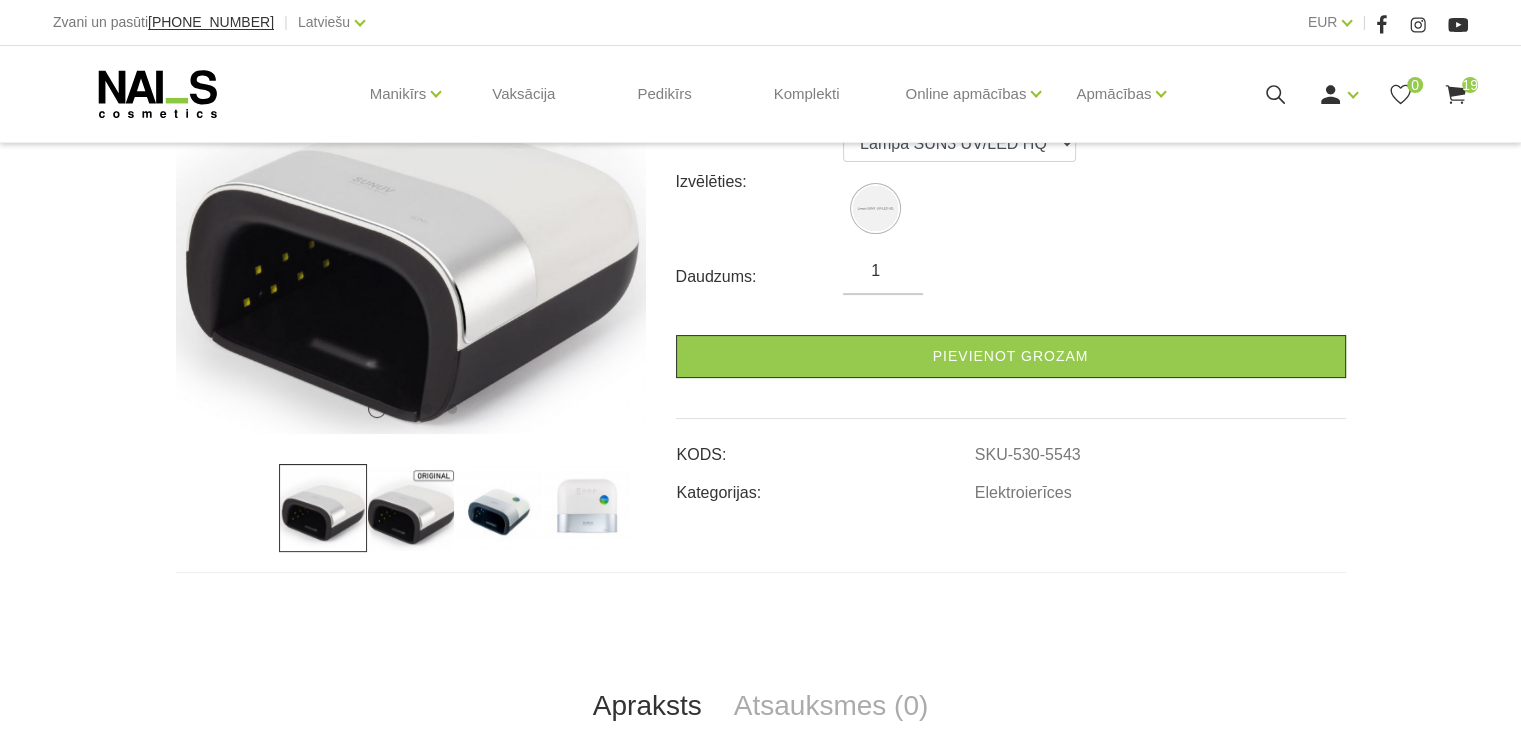click 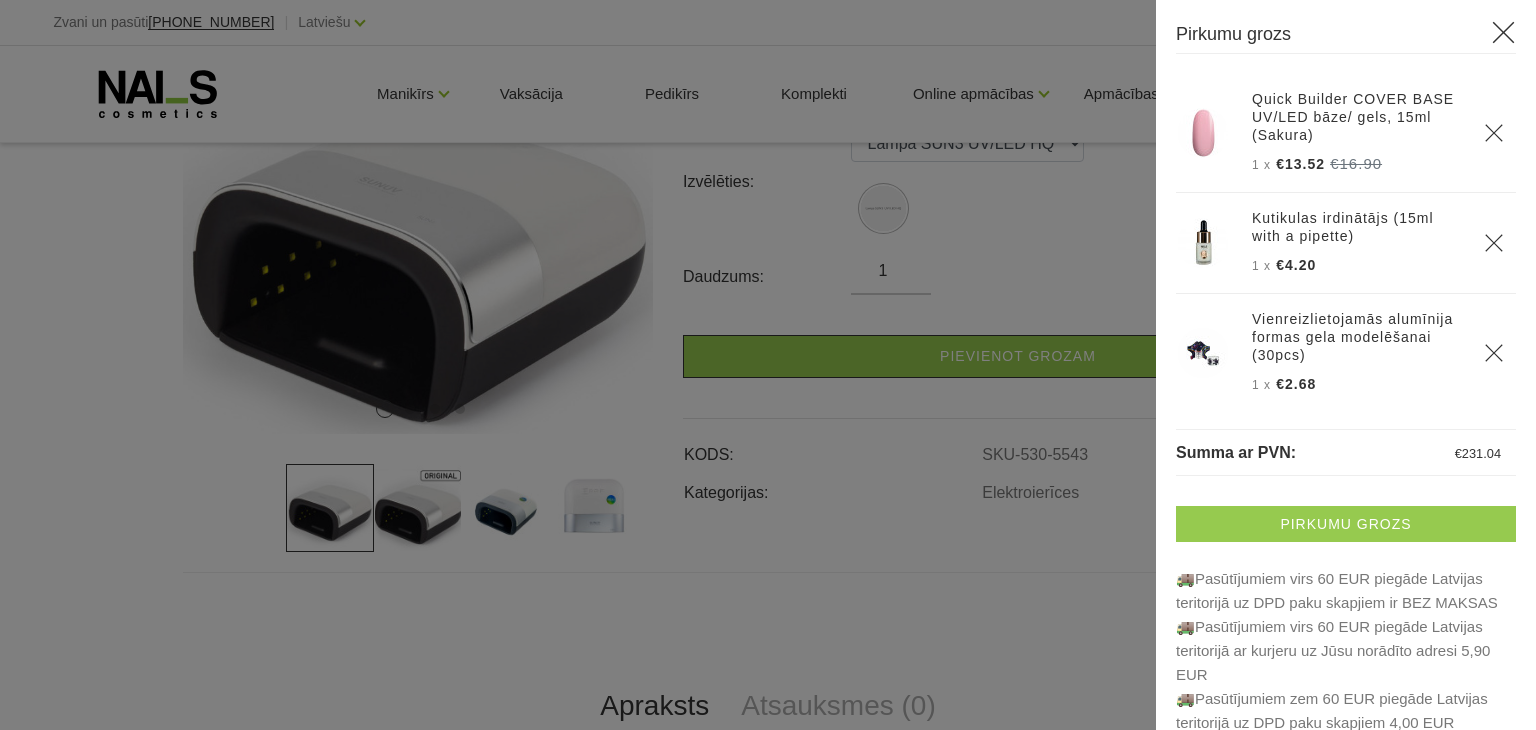 click on "Pirkumu grozs" at bounding box center [1346, 524] 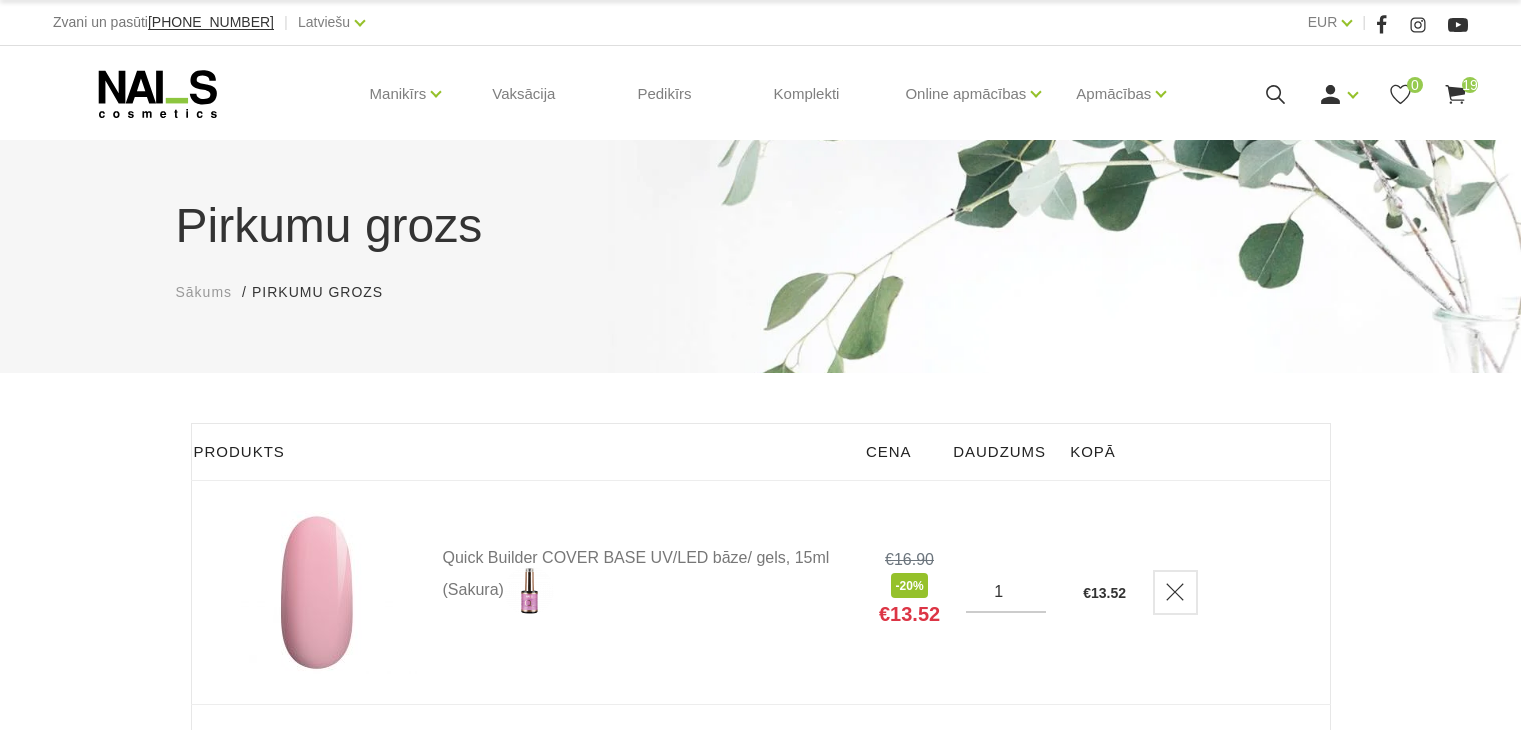 scroll, scrollTop: 0, scrollLeft: 0, axis: both 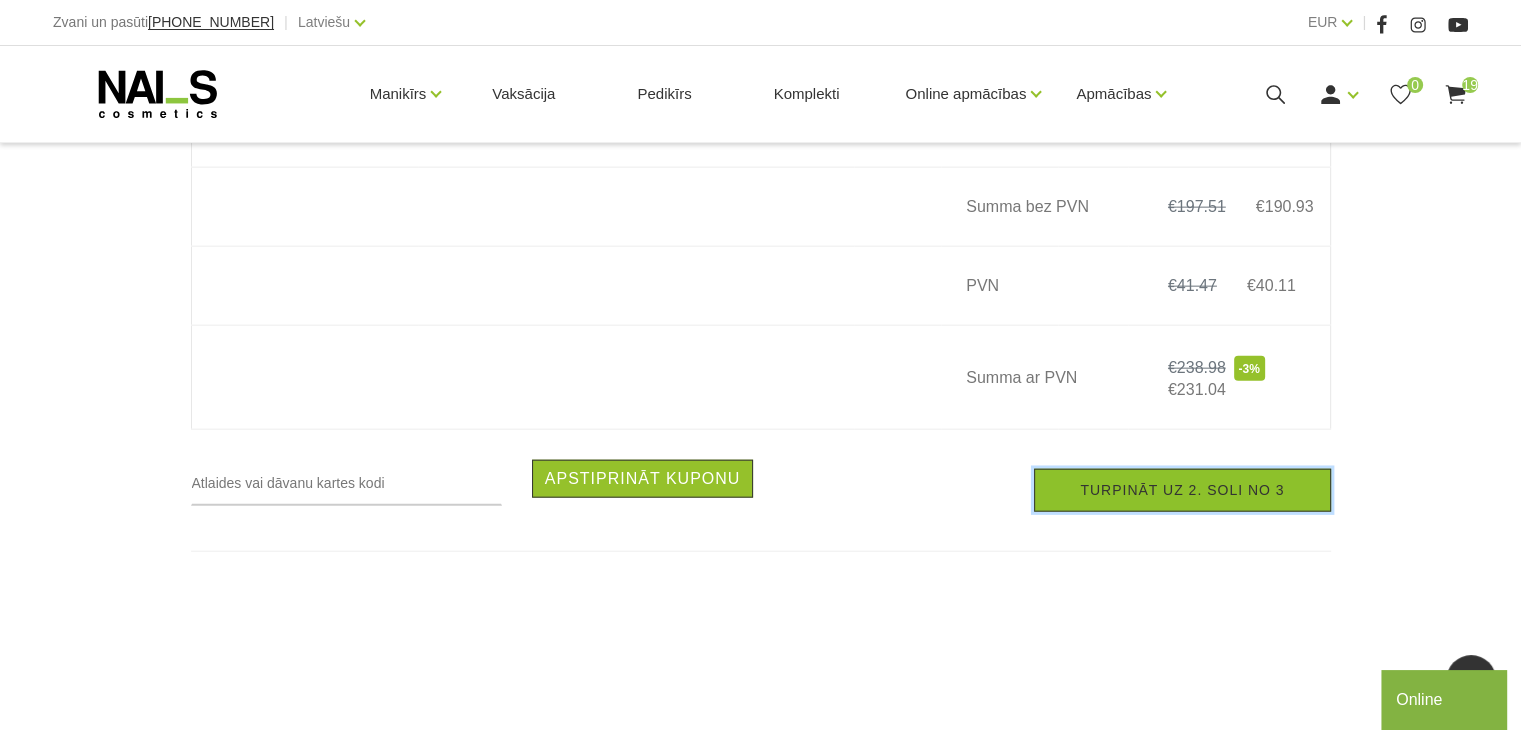 click on "Turpināt uz 2. soli no 3" at bounding box center (1182, 490) 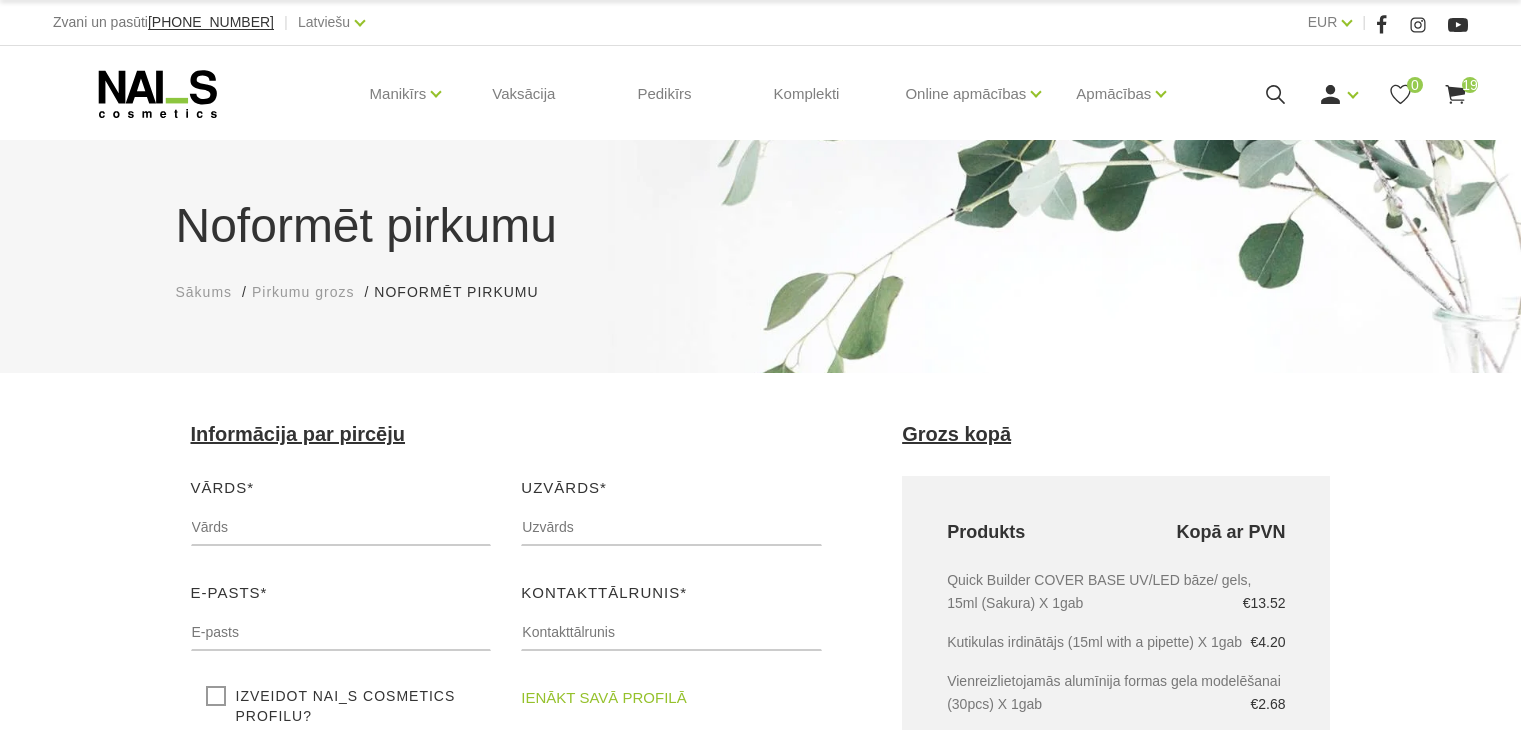 scroll, scrollTop: 0, scrollLeft: 0, axis: both 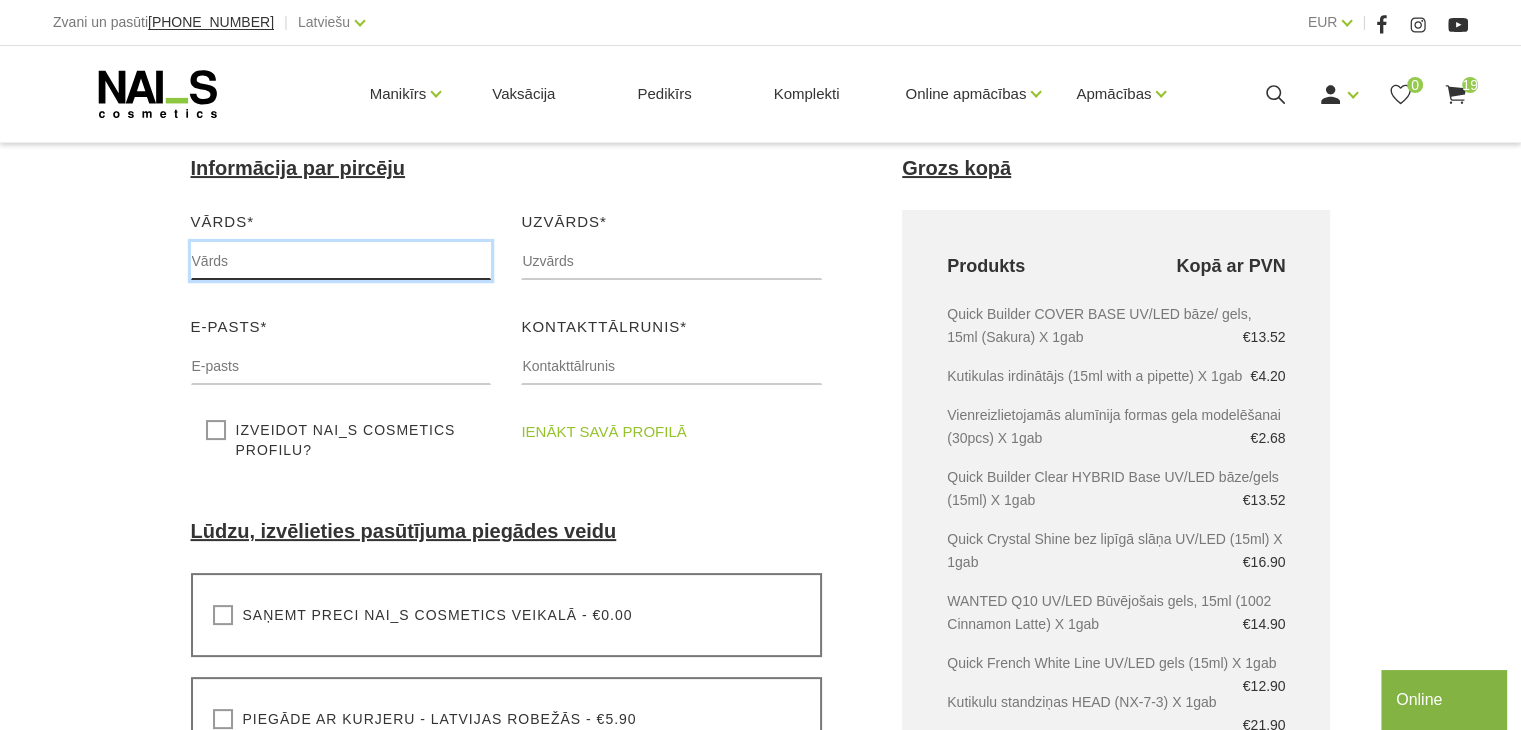 click at bounding box center [341, 261] 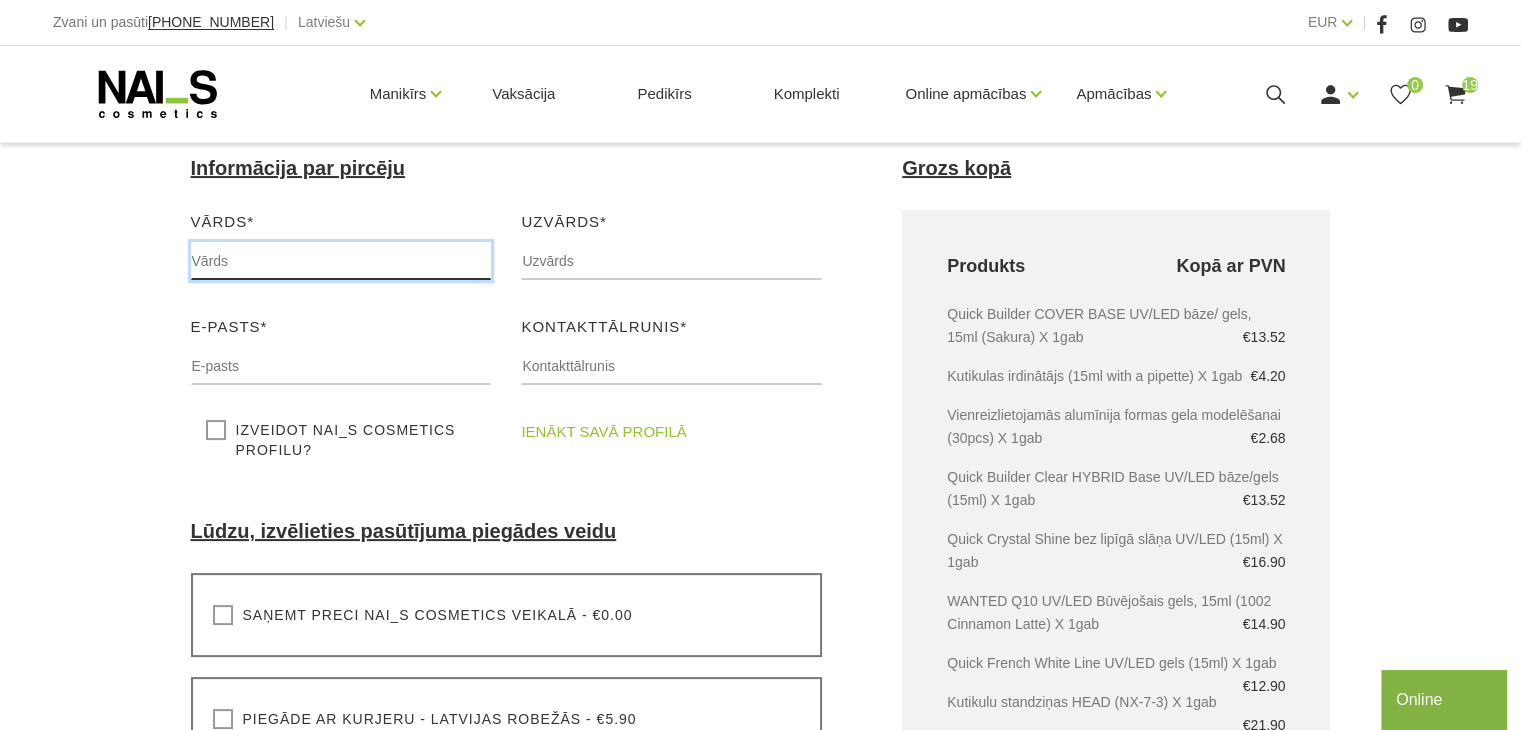 type on "Annija" 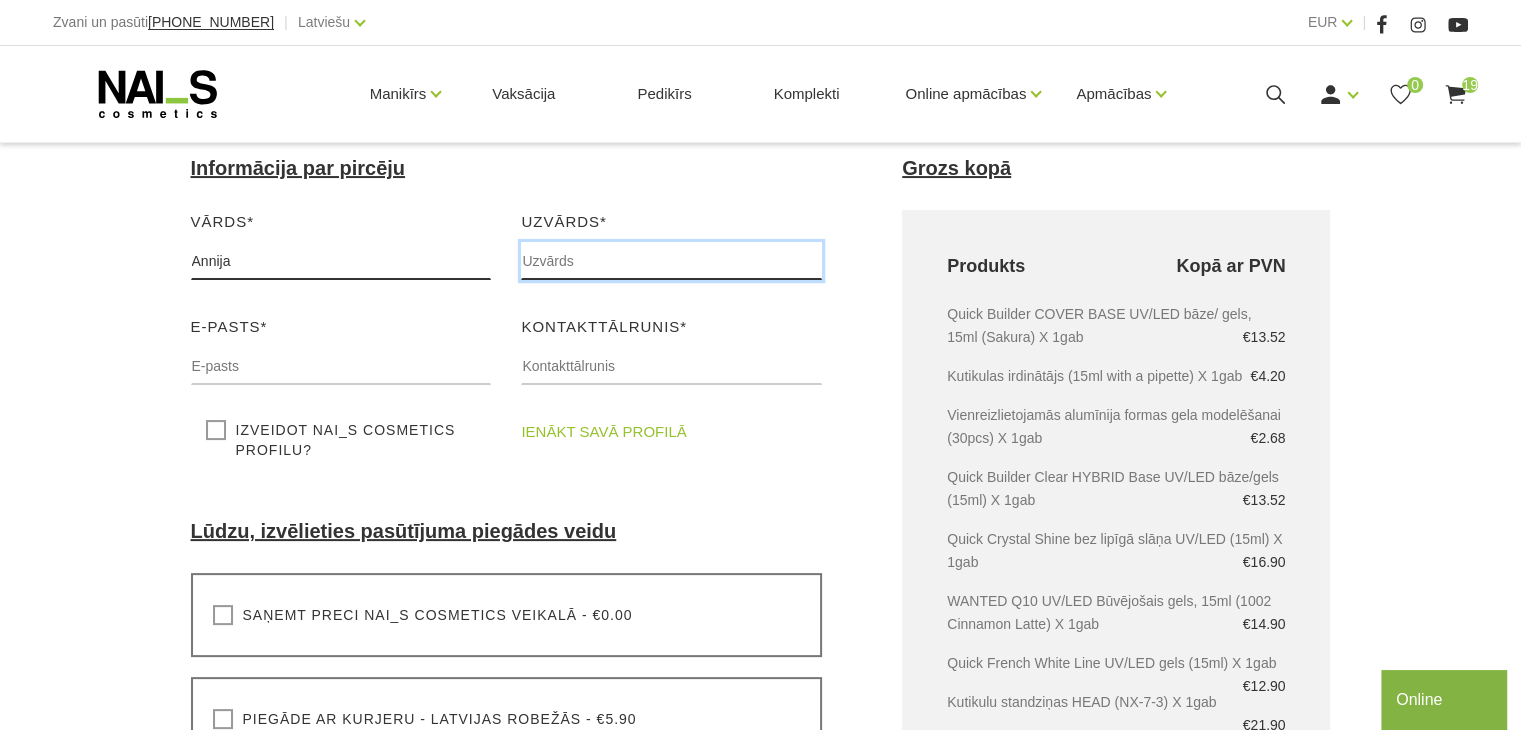 type on "Berzina" 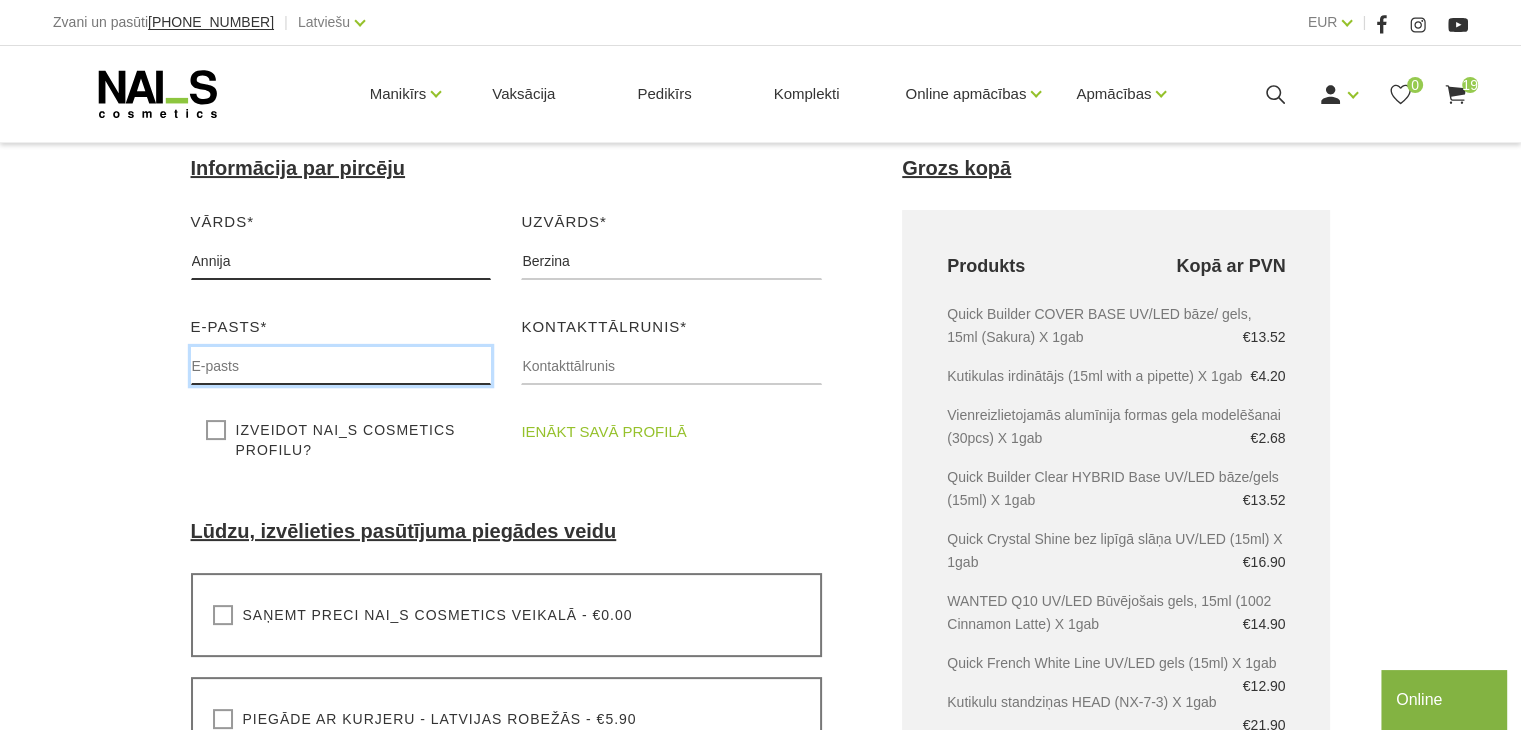type on "annijacirsa@gmail.com" 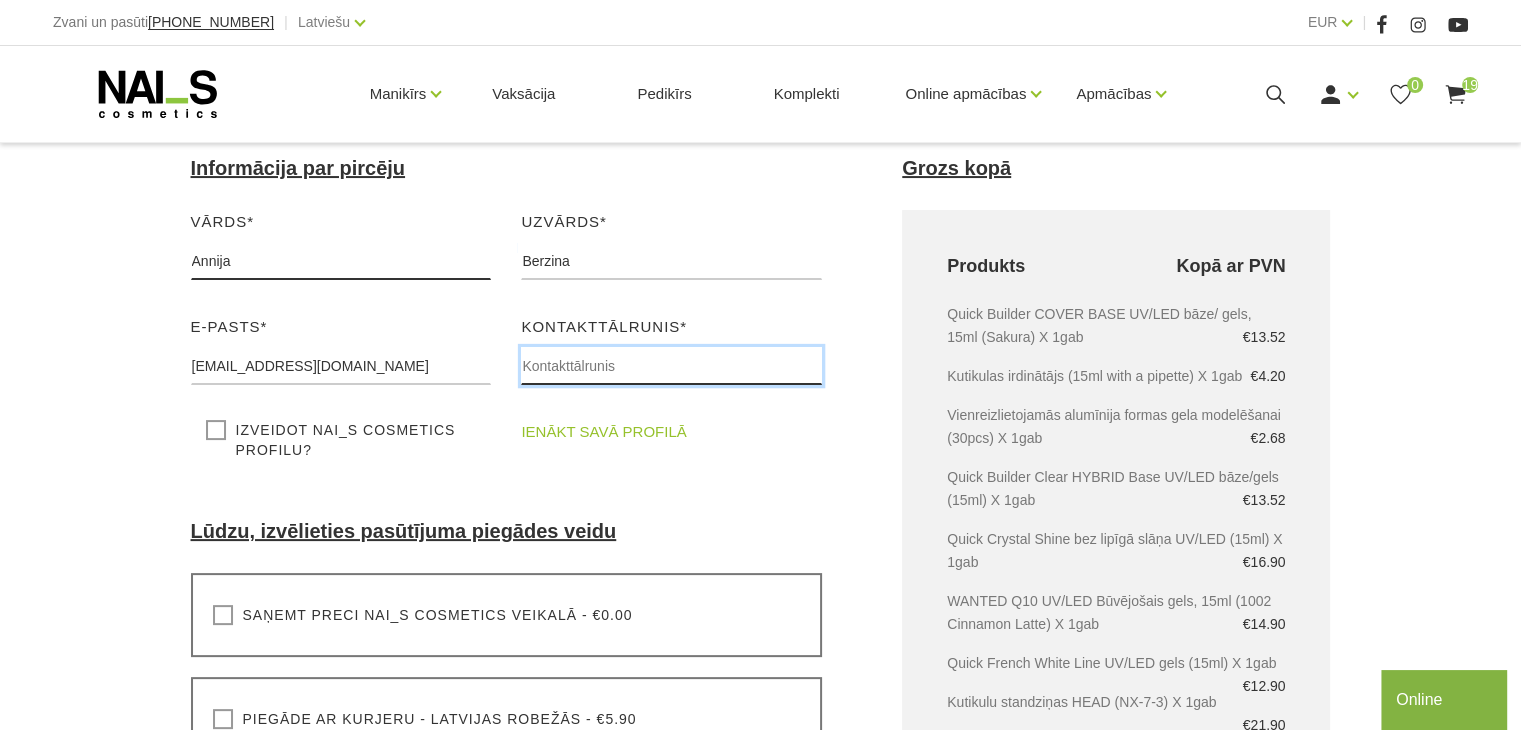 type on "41321144" 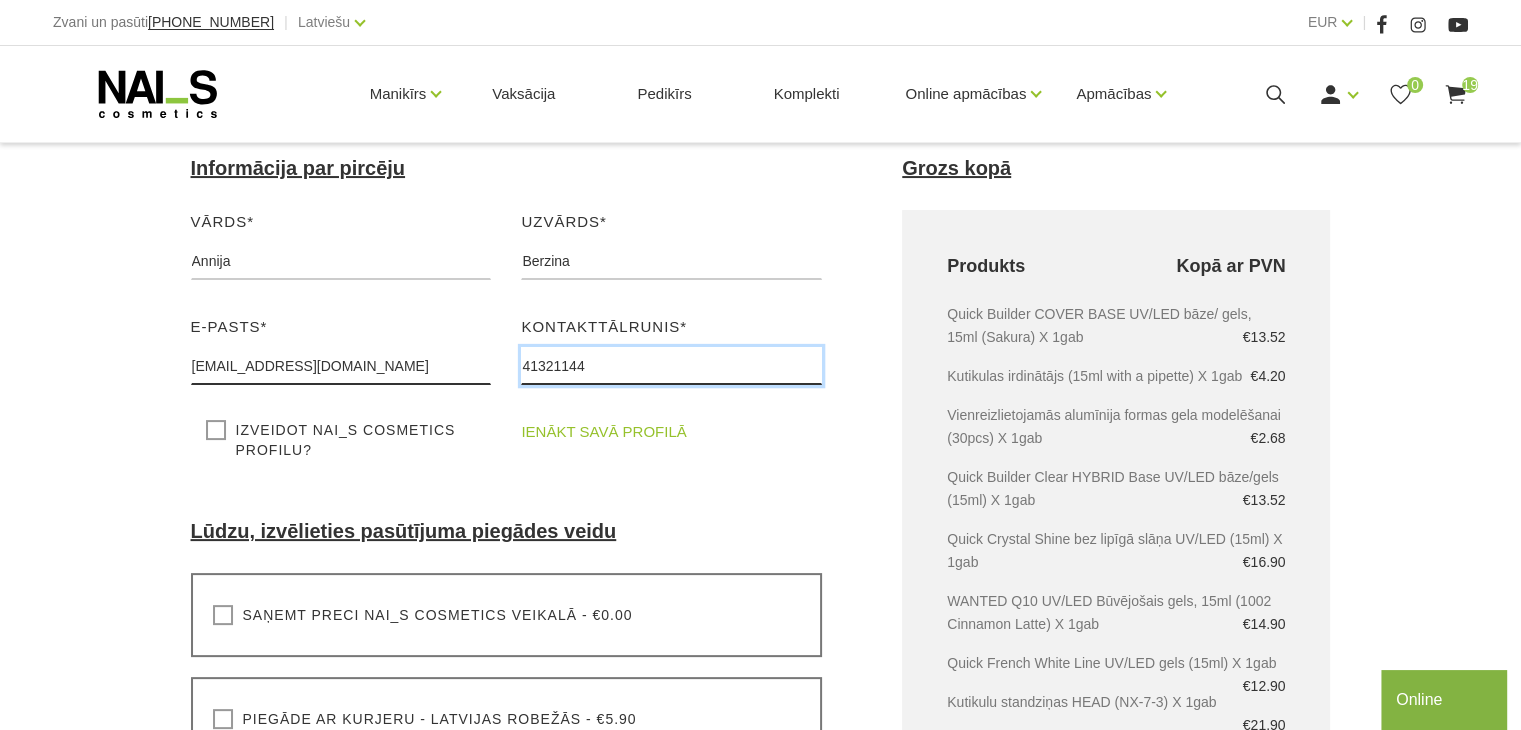 drag, startPoint x: 587, startPoint y: 367, endPoint x: 470, endPoint y: 367, distance: 117 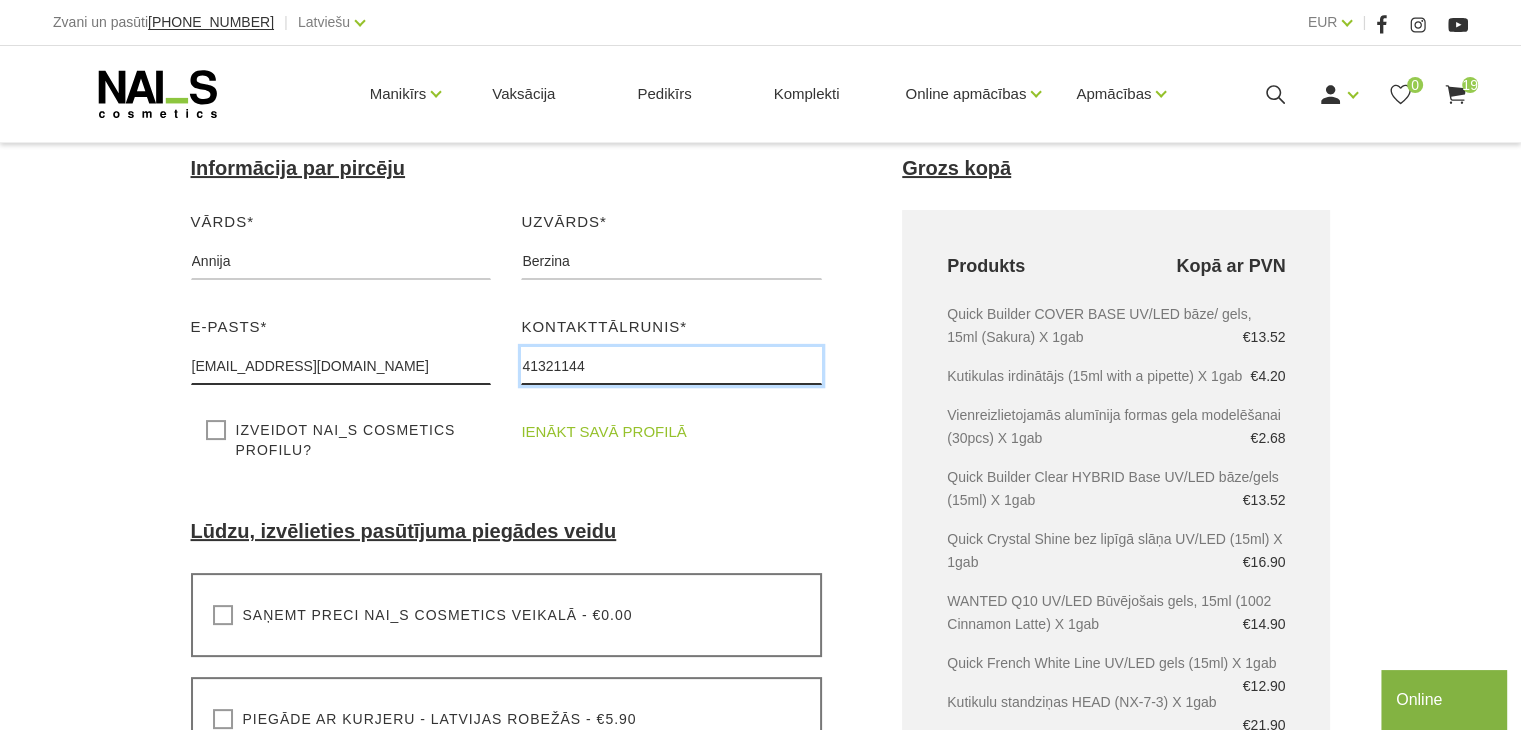 click on "Vārds* Annija
Lūdzu, ievadiet savu vārdu
Uzvārds* Berzina
Lūdzu, ievadiet savu uzvārdu
E-pasts* annijacirsa@gmail.com
Lūdzu, ievadiet savu e-pasta adresi
Kontakttālrunis* 41321144
Lūdzu ievadiet savu kontakttālruni
Izveidot NAI_S cosmetics profilu? ienākt savā profilā" at bounding box center (507, 345) 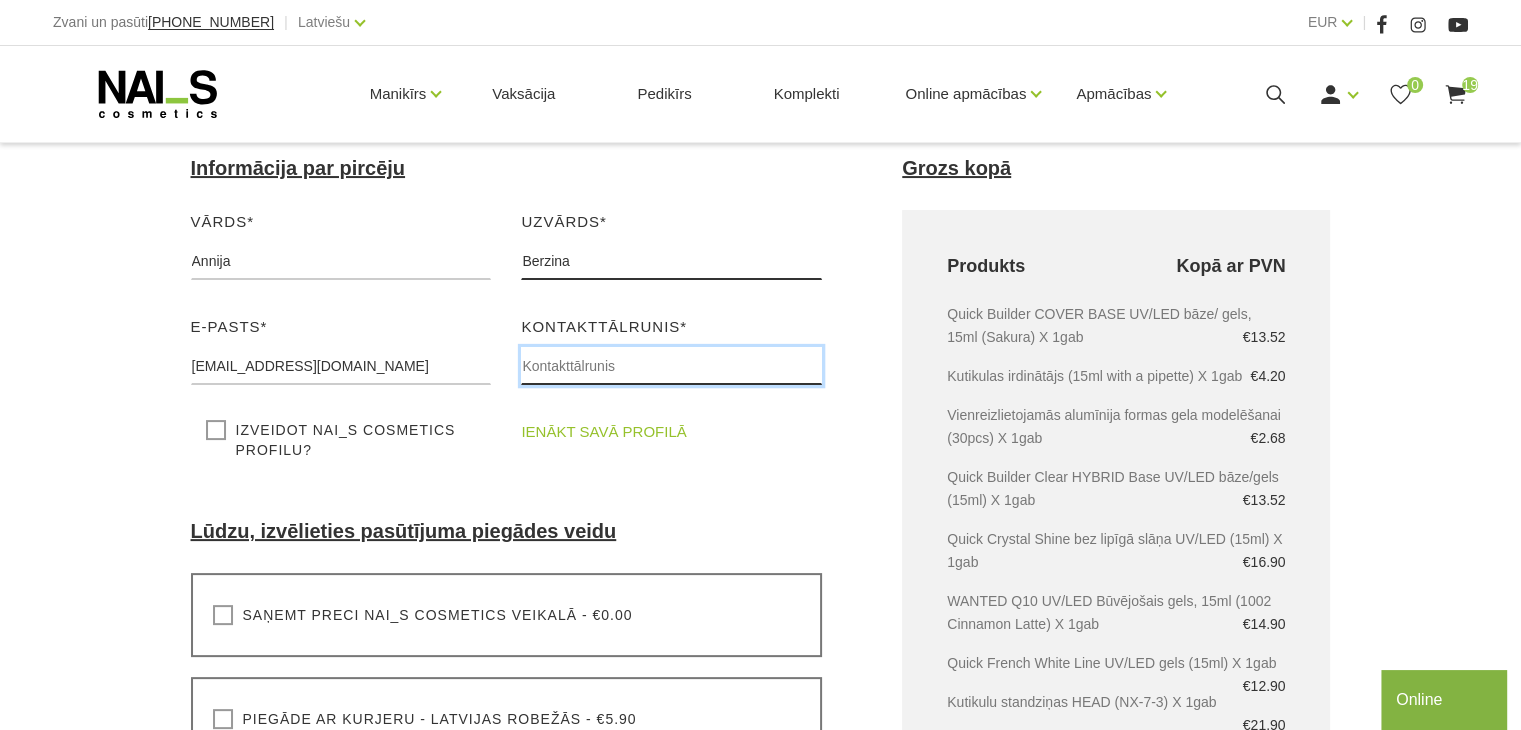 type 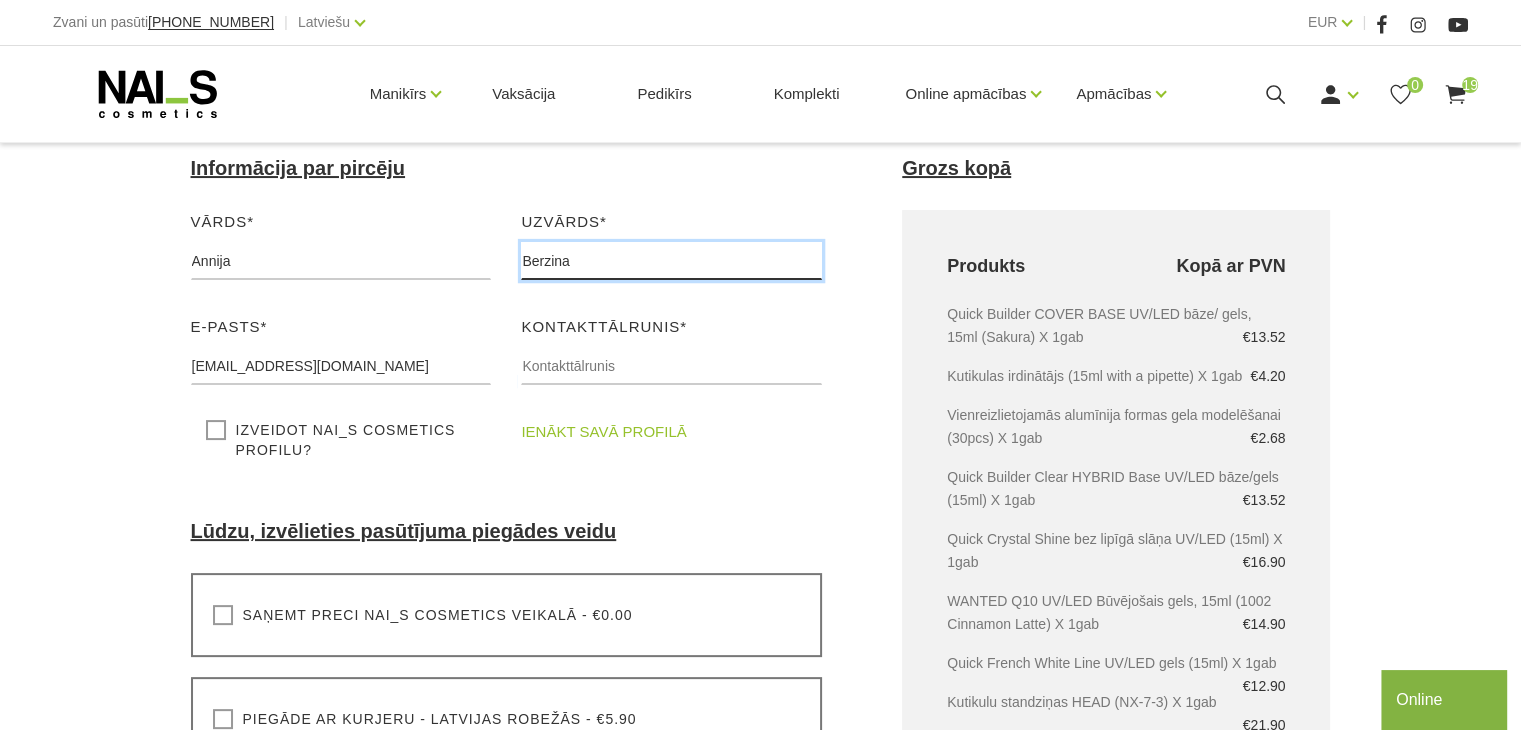 click on "Berzina" at bounding box center (671, 261) 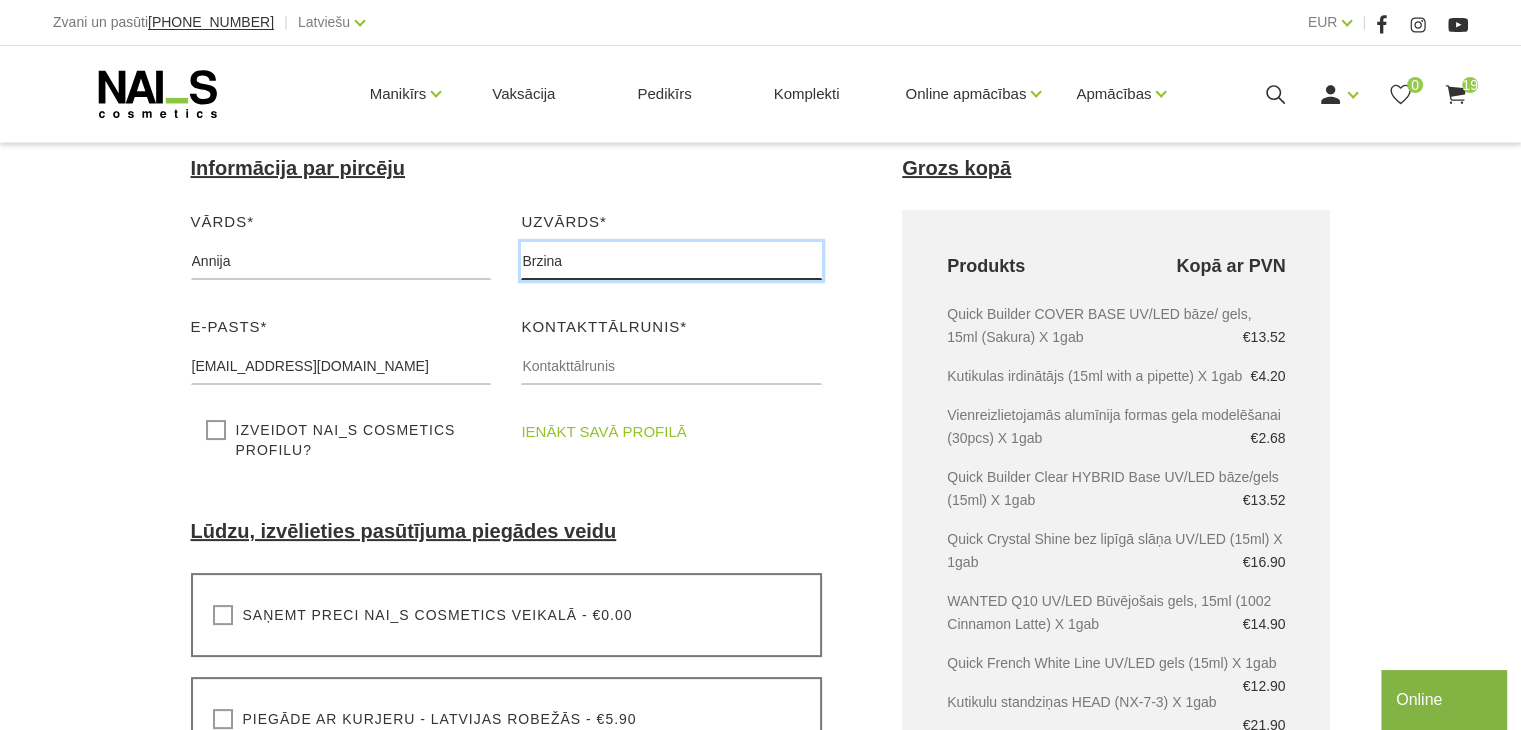 type on "Berzina" 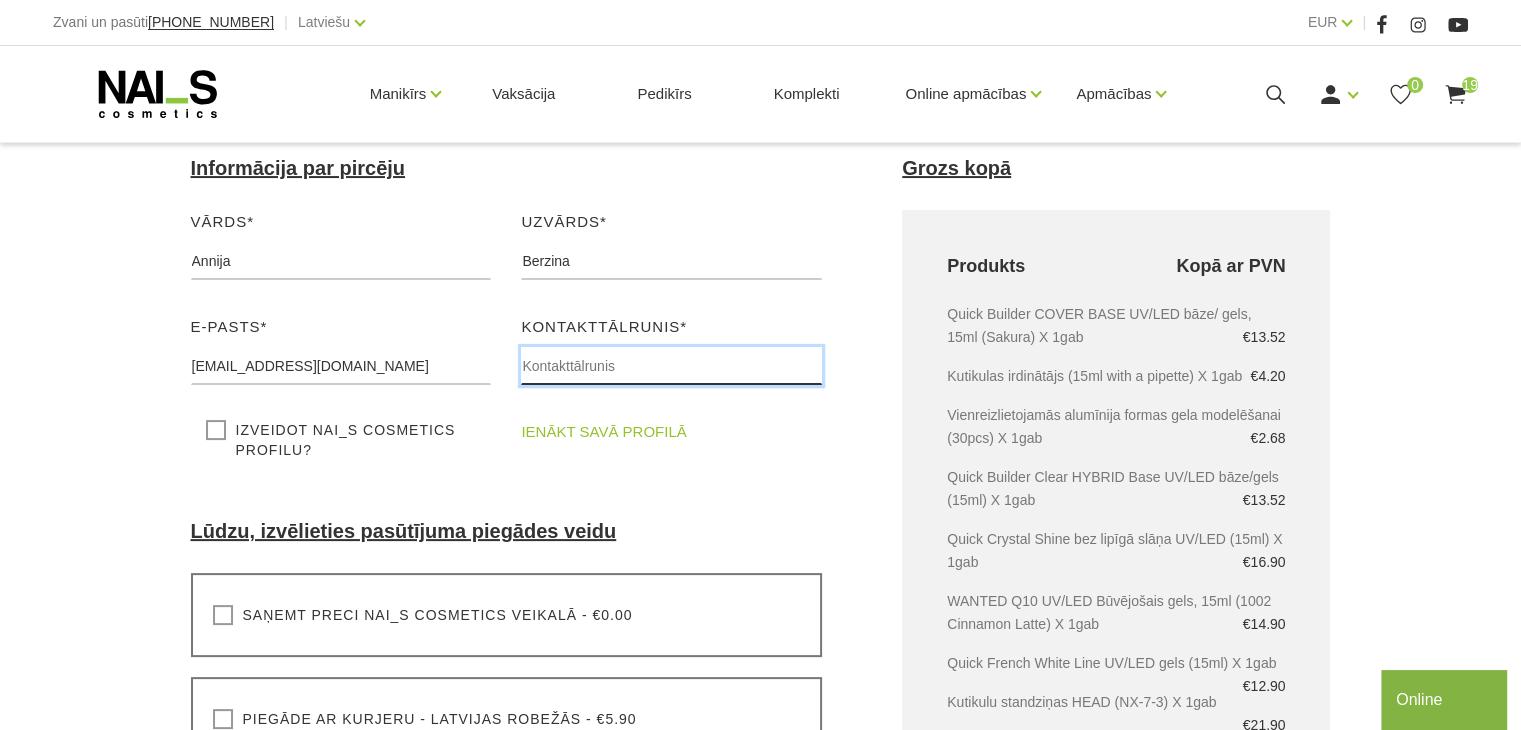click at bounding box center (671, 366) 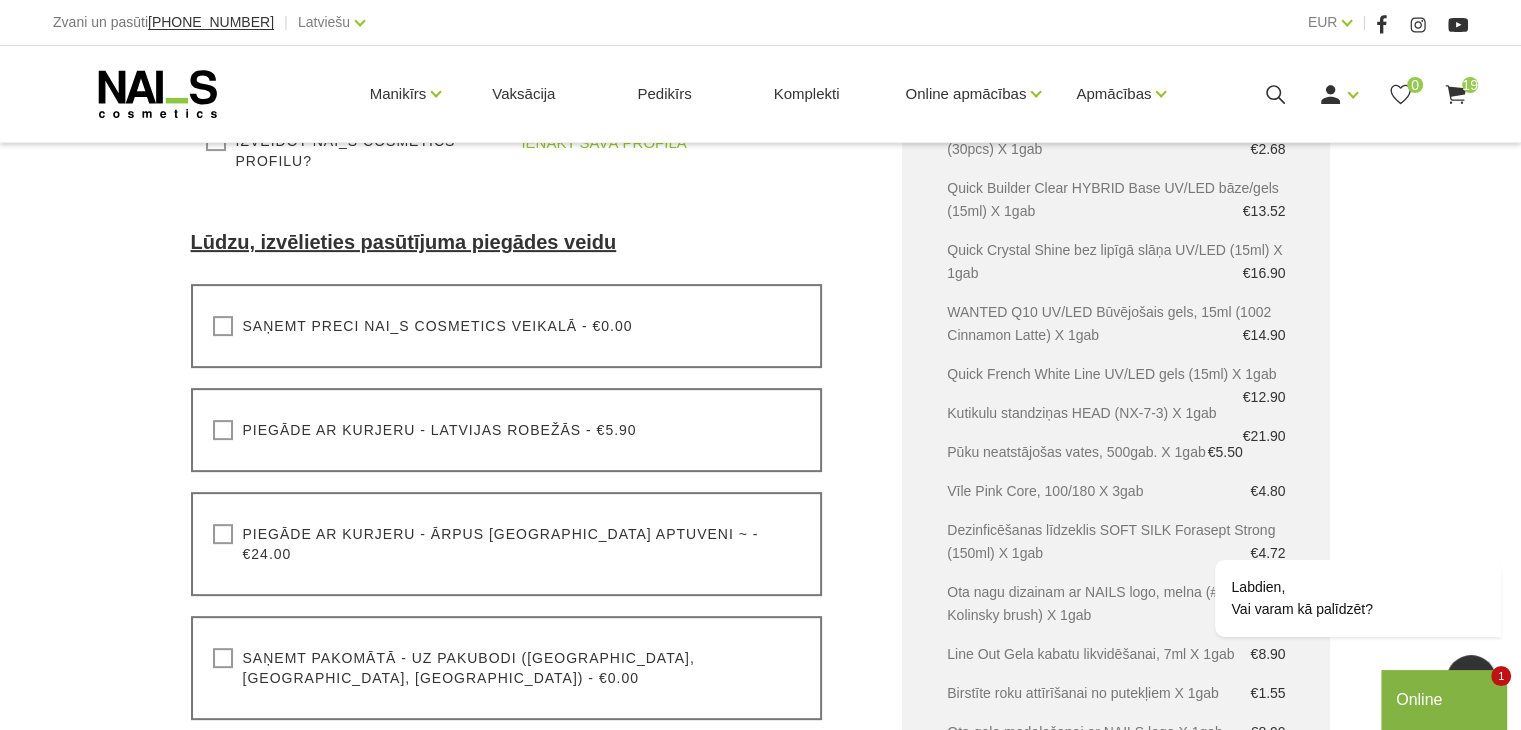 scroll, scrollTop: 595, scrollLeft: 0, axis: vertical 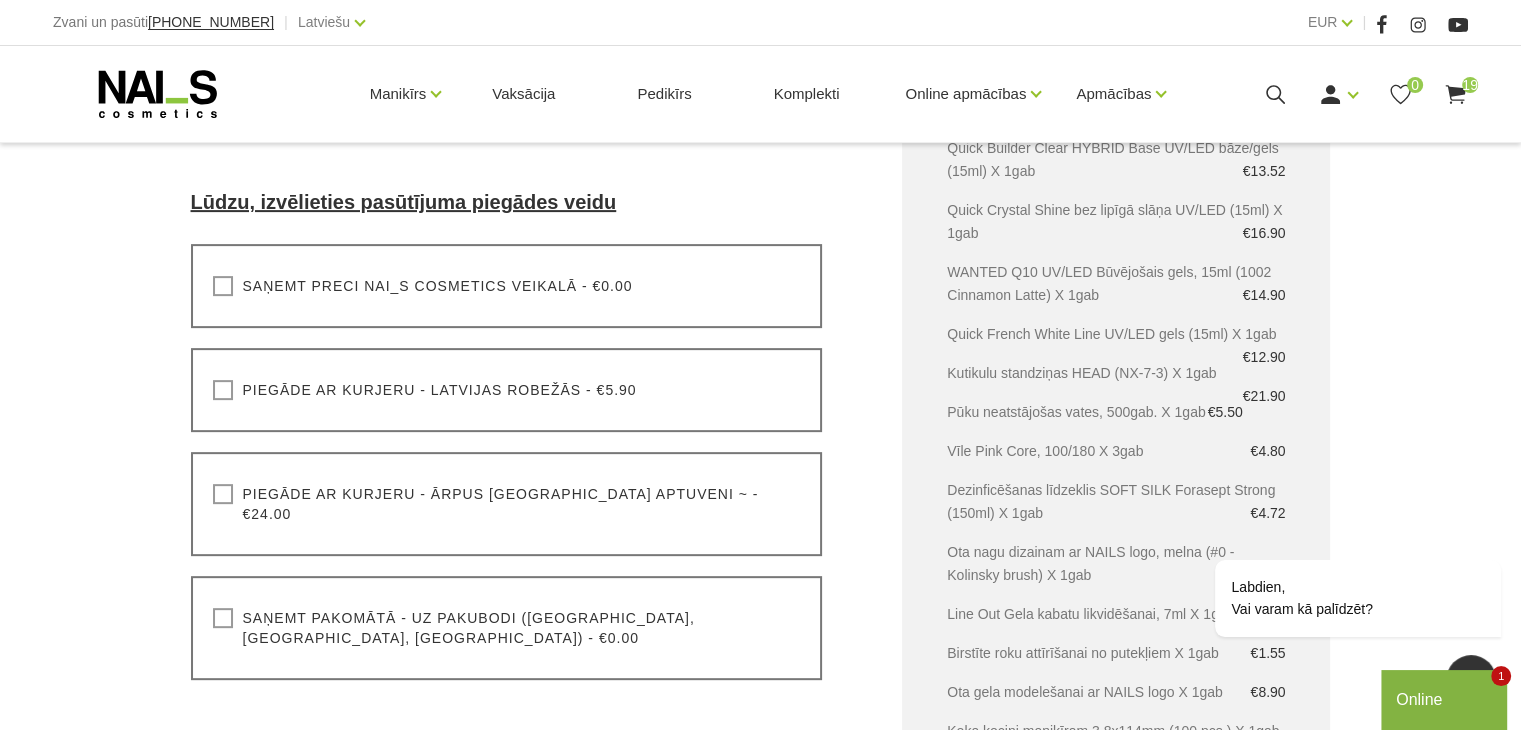 type on "25766370" 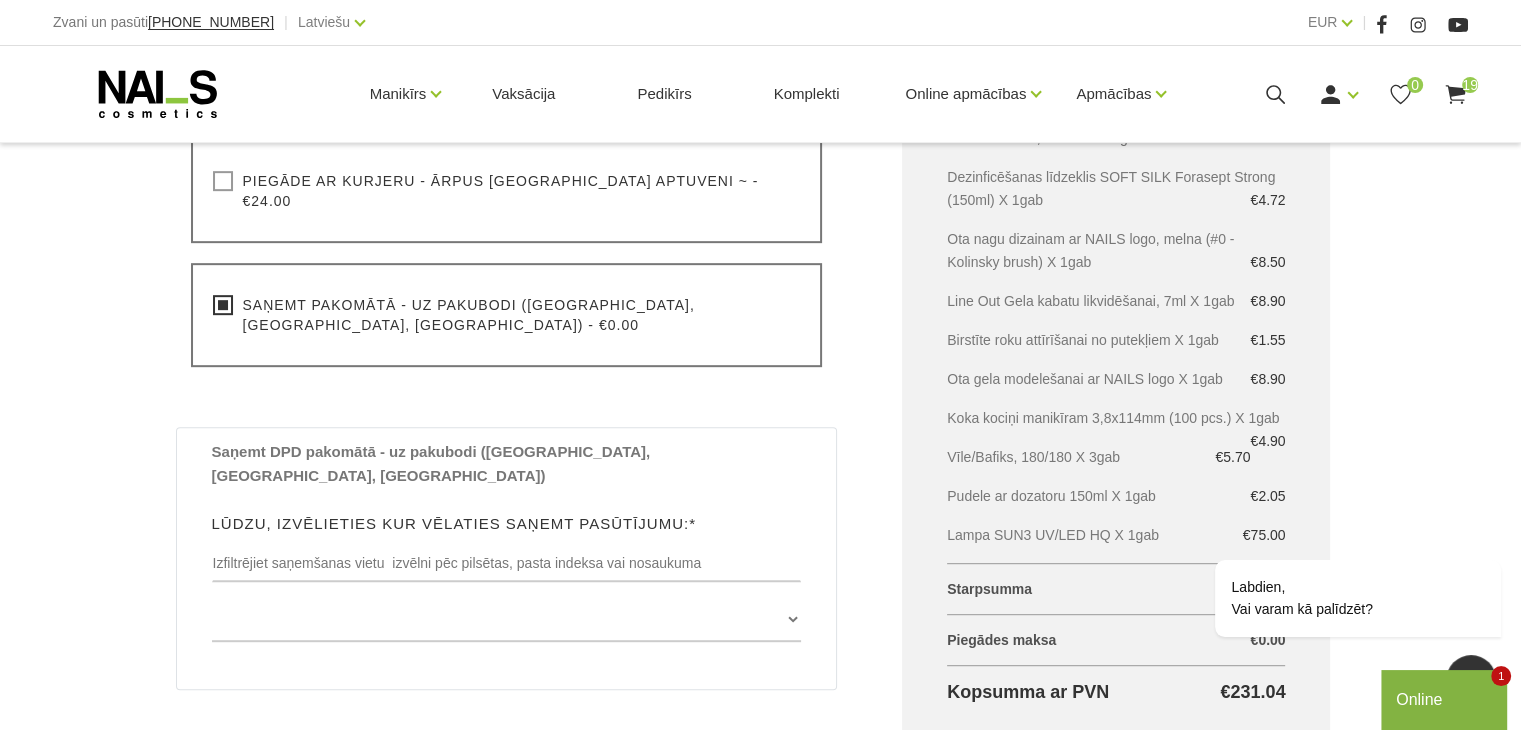scroll, scrollTop: 939, scrollLeft: 0, axis: vertical 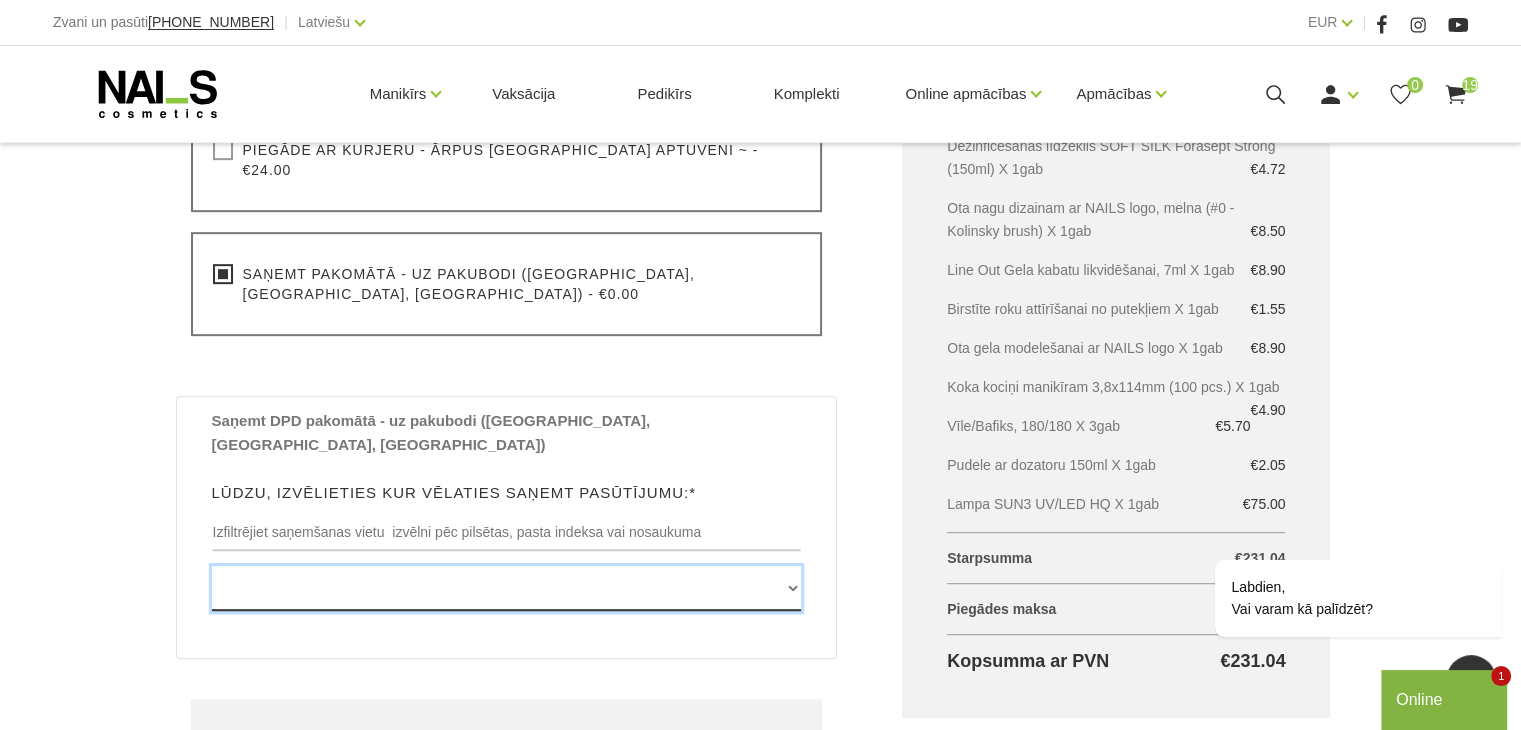 click on "Edvarta Virzas iela 2 , IECAVA, LV3913, (Paku Skapis TOP Iecava) Rīgas iela 27 , IECAVA, LV3913, (Paku Skapis Iecava autoosta) Ainažu iela 113 , ZVEJNIEKCIEMS, LV2161, (Paku Skapis Elvi Zvejniekciems) Peldu iela 2 , ULBROKA, LV2130, (Paku Skapis Elvi Ulbroka) Institūta iela 7 , ULBROKA, LV2130, (Paku Skapis TOP Ulbroka) Rakstvežu iela 8 , LIEPĀJA, LV3401, (Paku Skapis Rakstvežu) Klaipēdas iela 62 , LIEPĀJA, LV3416, (Paku Skapis TC XL Sala) Klaipēdas iela 104c , LIEPĀJA, LV3416, (Paku Skapis Baata) Lielā iela 13 , LIEPĀJA, LV3401, (Paku Skapis TN Kurzeme) Ganību iela 175/177 , LIEPĀJA, LV3407, (Paku Skapis Rimi Mini Ezerkrasts) Ziemeļu iela 13 , LIEPĀJA, LV3405, (Paku Skapis Rimi Ziemeļu) Jaunā ostmala 3/5 , LIEPĀJA, LV3401, (Paku Skapis Rietumu centrs) Pulkveža Brieža iela 14 , LIEPĀJA, LV3414, (Paku Skapis TOP Karosta) Cukura iela 3 , LIEPĀJA, LV3401, (Paku Skapis Circle K Liepāja-3) Ganību iela 69/71 , LIEPĀJA, LV3401, (Paku Skapis Elvi Ganību)" at bounding box center [507, 588] 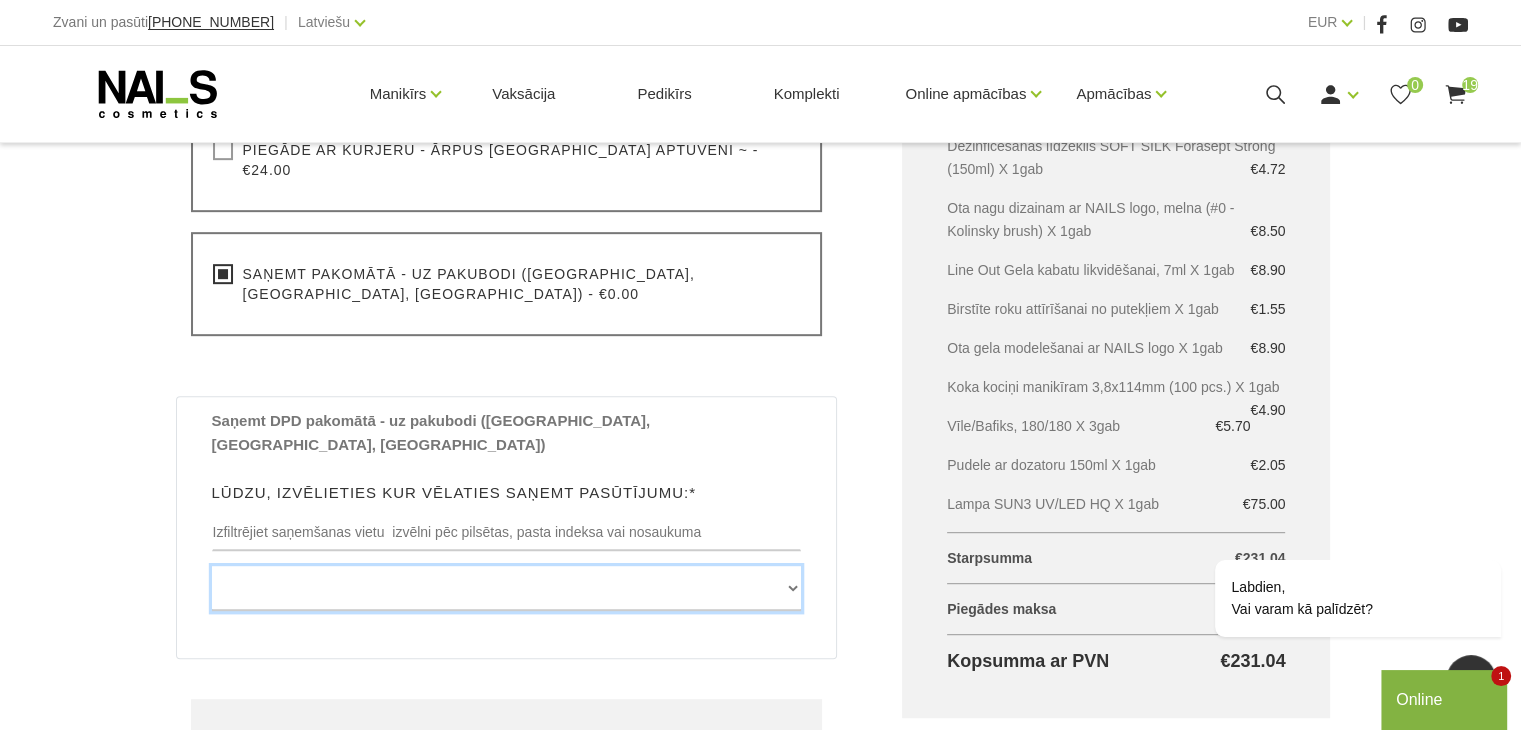 select on "[STREET_ADDRESS], (Paku Skapis Maxima XX Cēsis)" 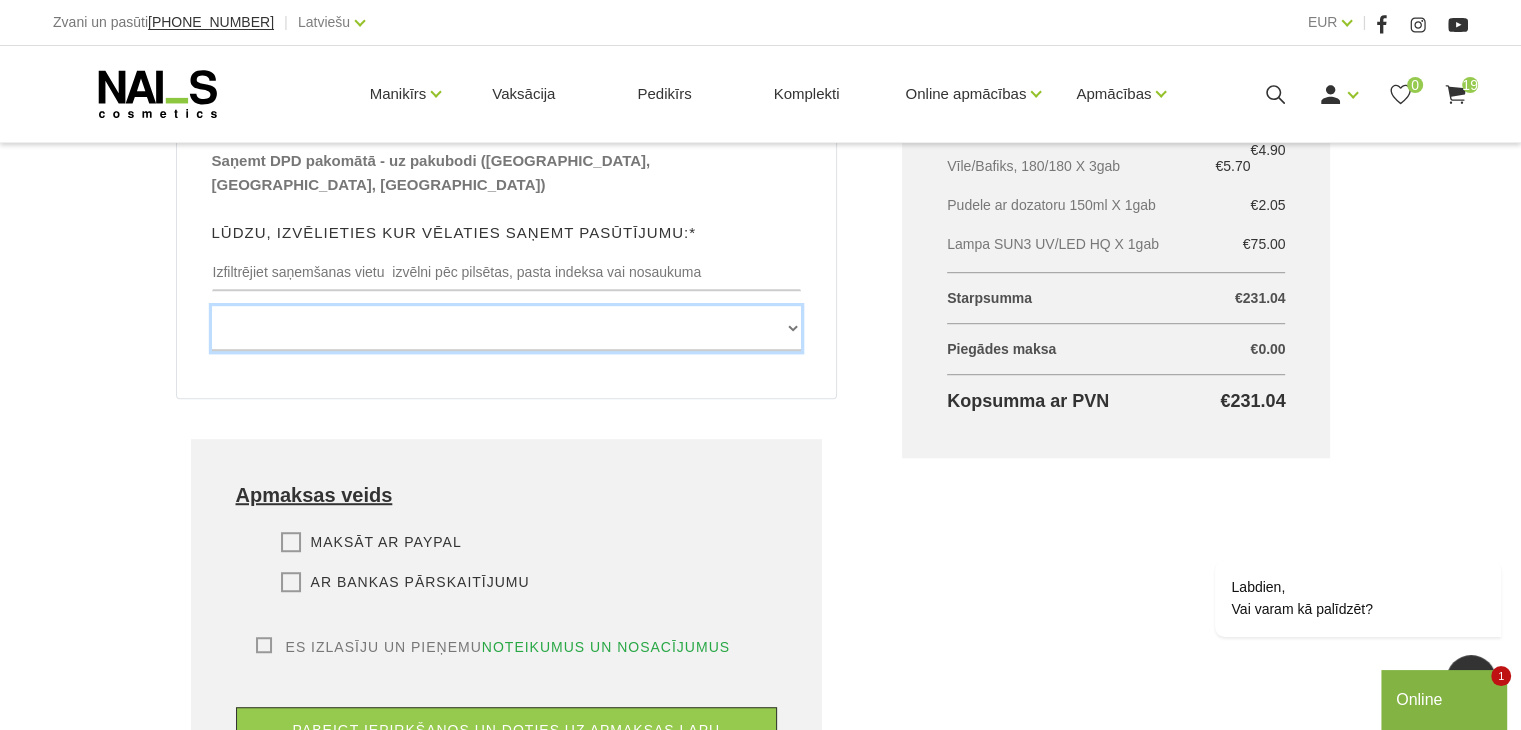 scroll, scrollTop: 1227, scrollLeft: 0, axis: vertical 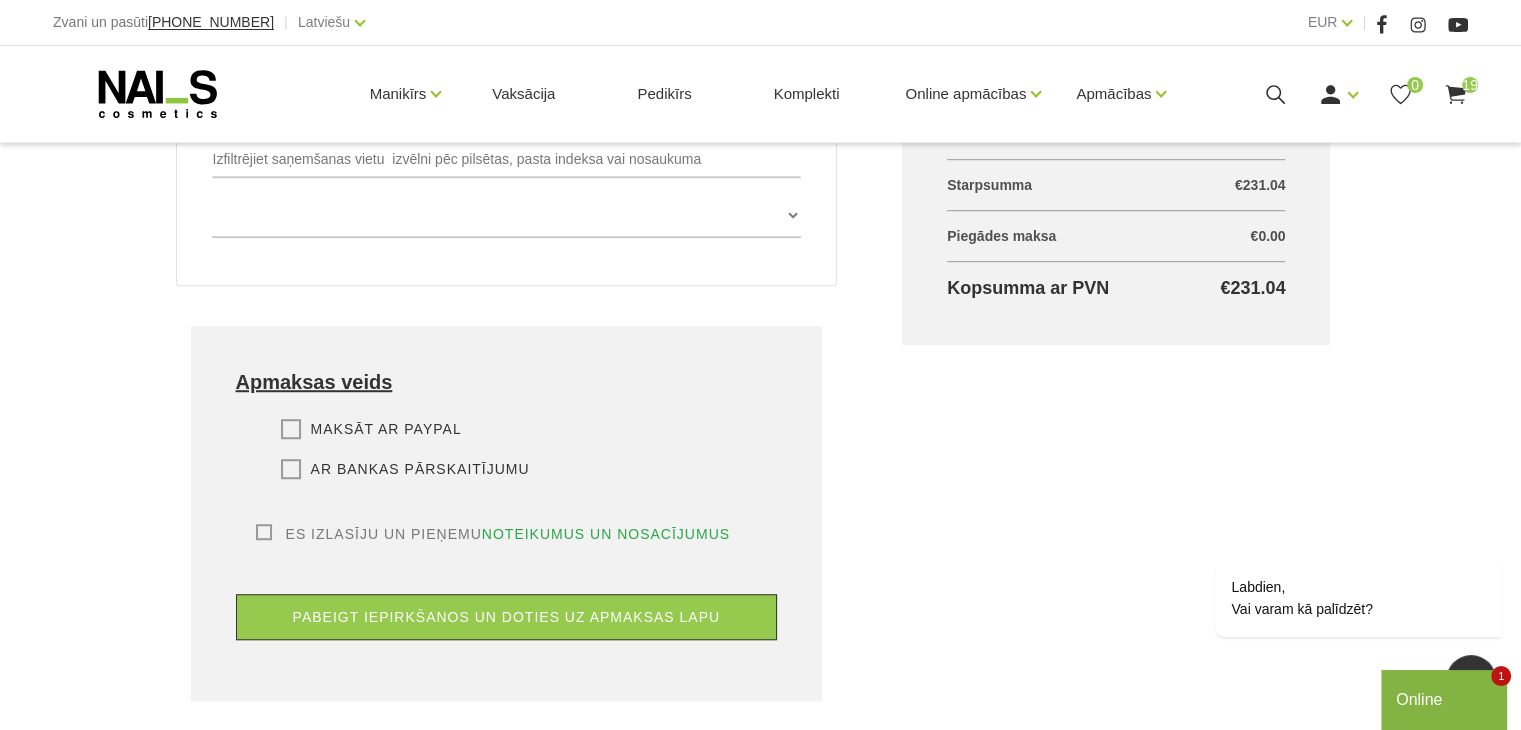click on "Ar bankas pārskaitījumu" at bounding box center [405, 469] 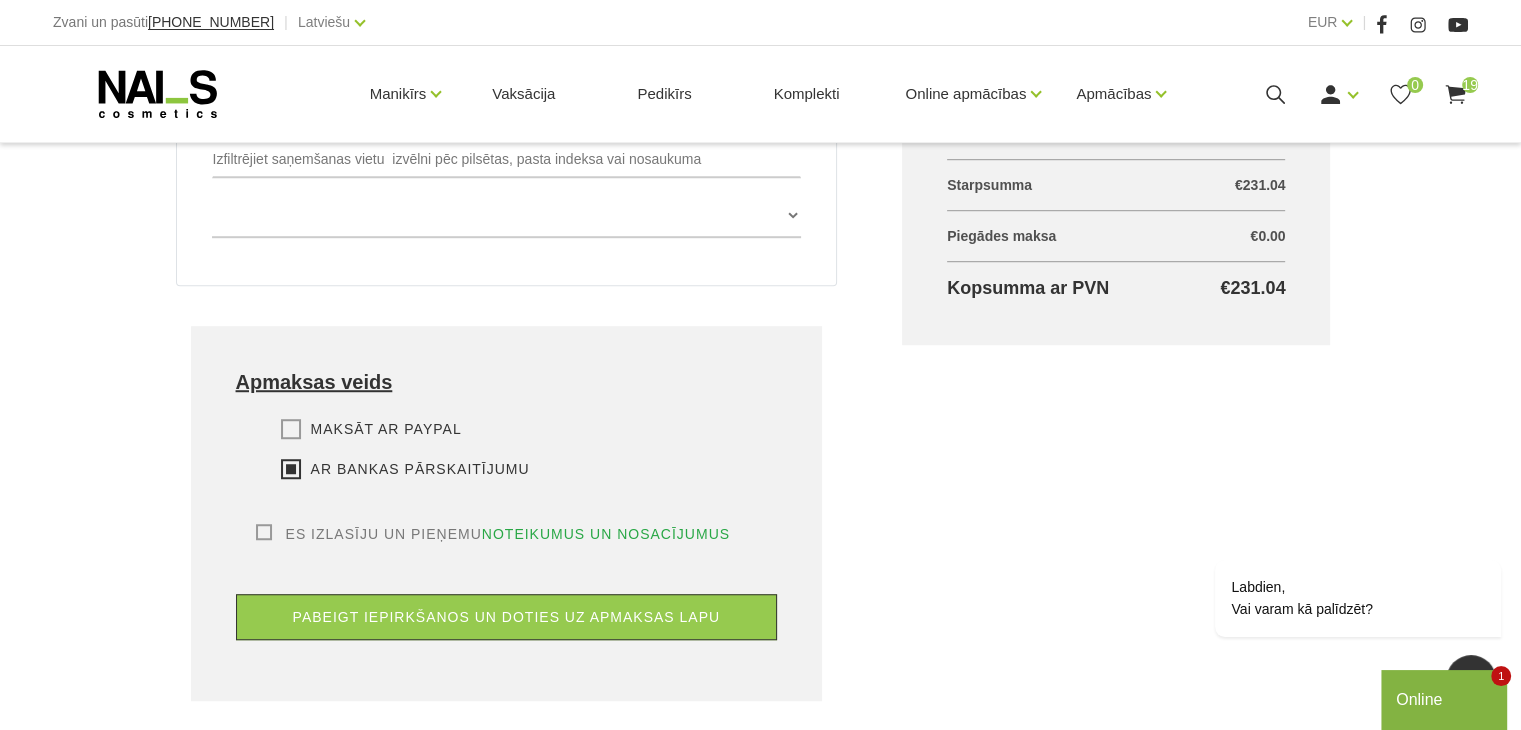click on "Es izlasīju un pieņemu  noteikumus un nosacījumus" at bounding box center [493, 534] 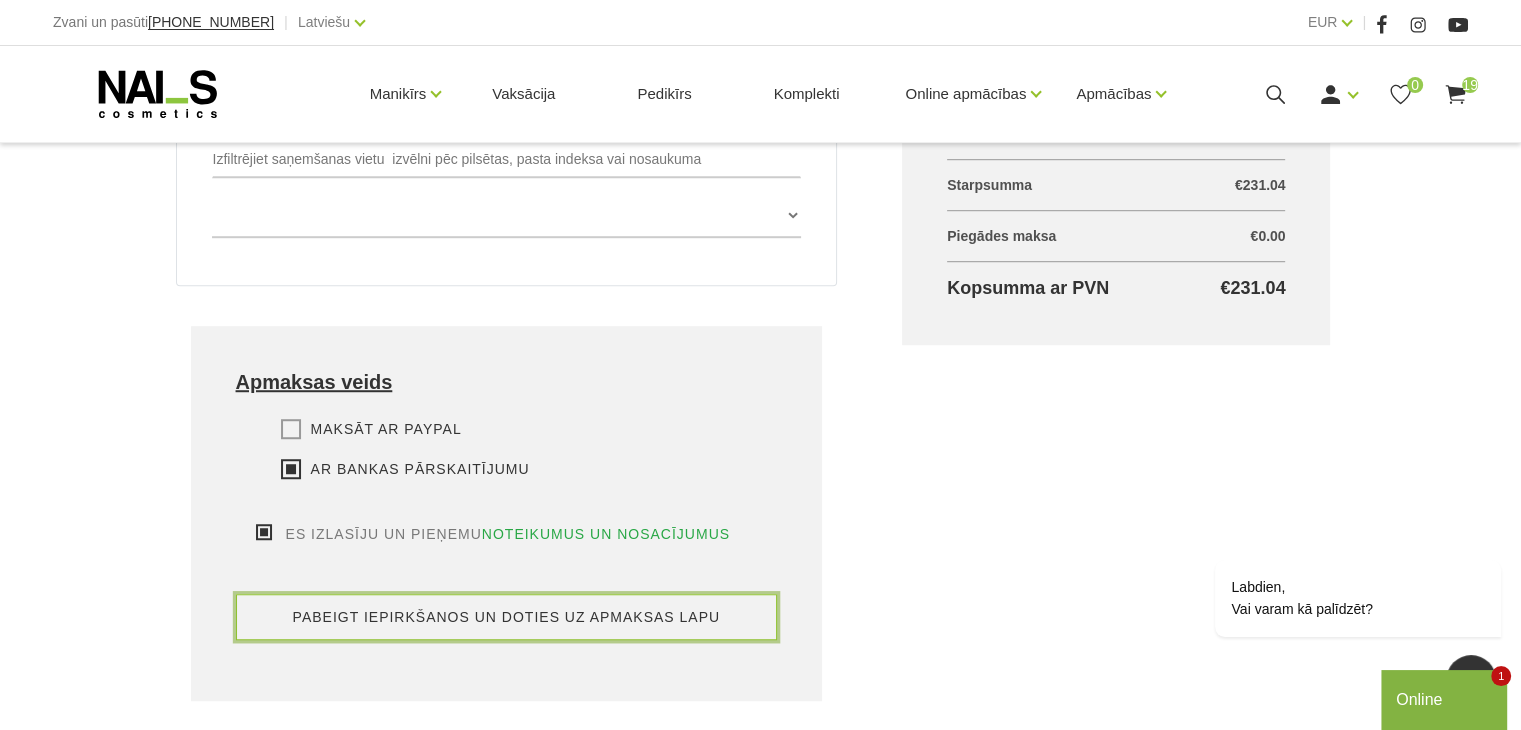 click on "pabeigt iepirkšanos un doties uz apmaksas lapu" at bounding box center (507, 617) 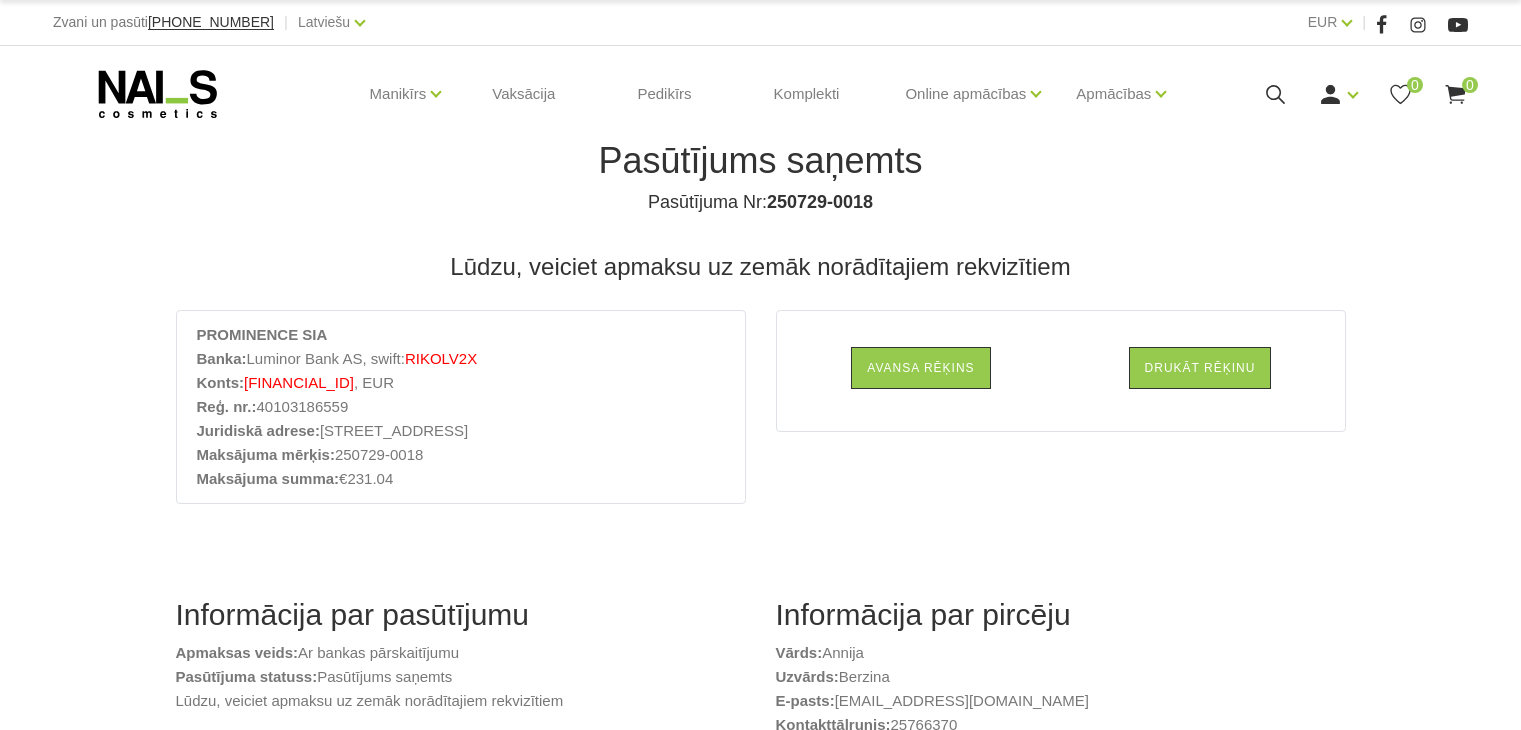 scroll, scrollTop: 0, scrollLeft: 0, axis: both 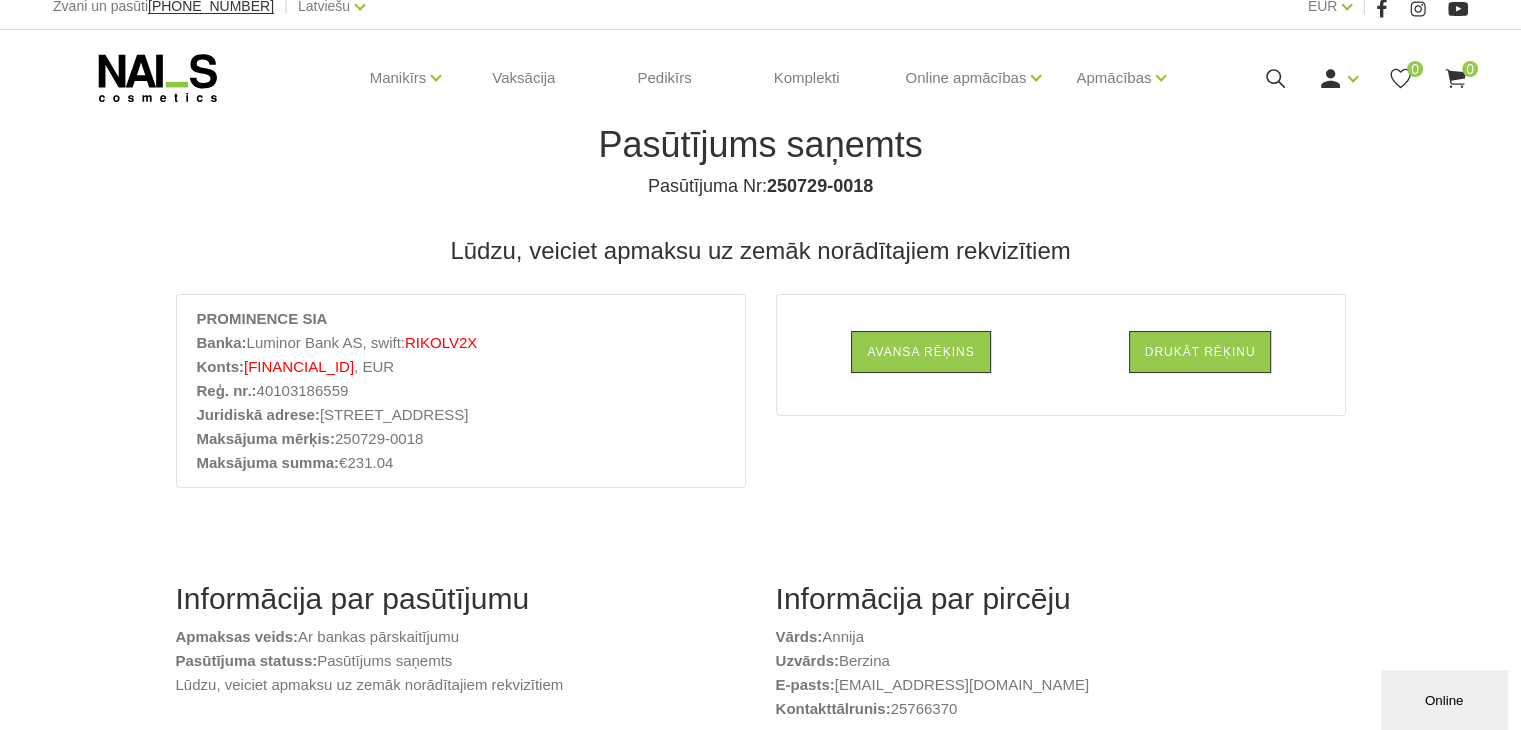 click on "Konts:  [FINANCIAL_ID] , EUR" at bounding box center [461, 367] 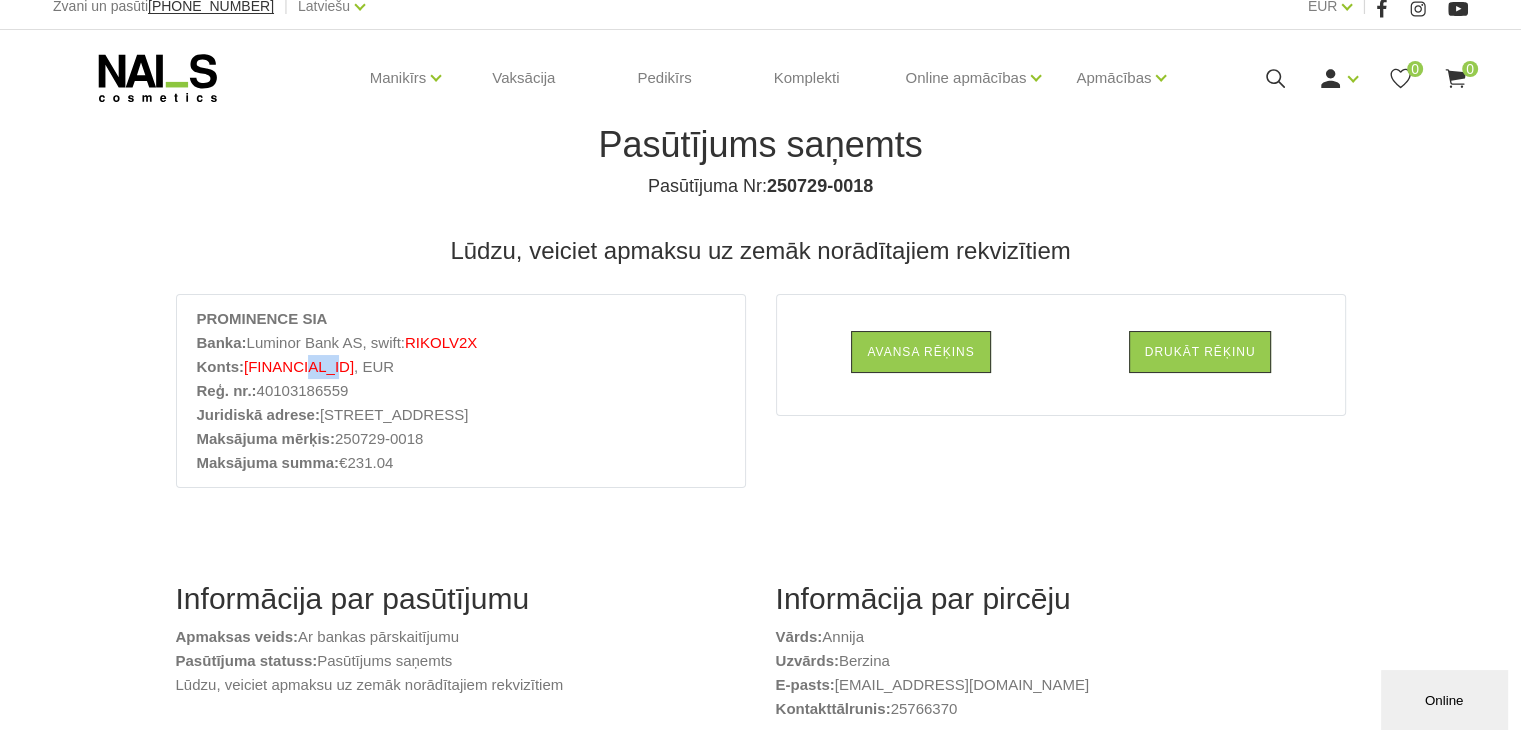 drag, startPoint x: 344, startPoint y: 371, endPoint x: 311, endPoint y: 369, distance: 33.06055 